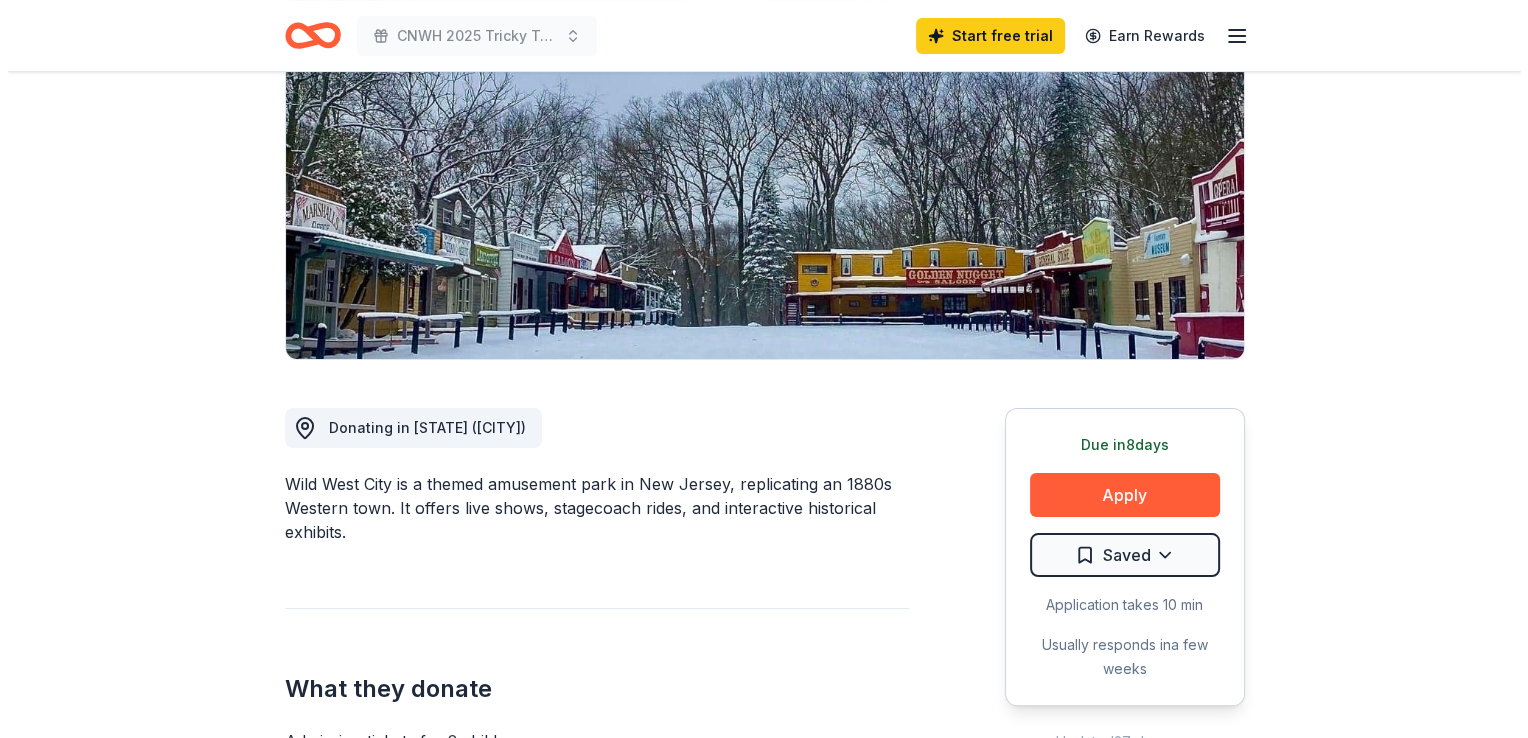 scroll, scrollTop: 248, scrollLeft: 0, axis: vertical 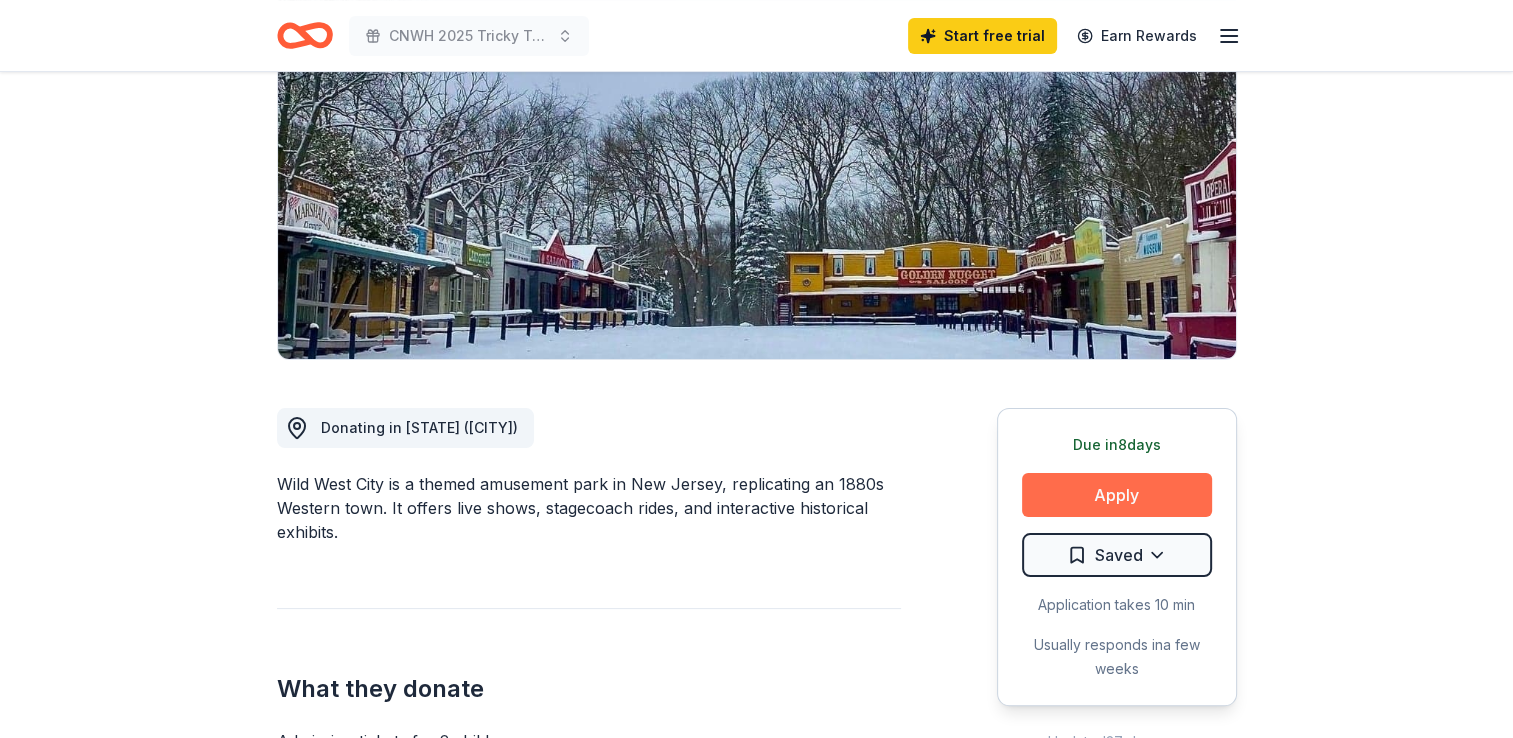 click on "Apply" at bounding box center (1117, 495) 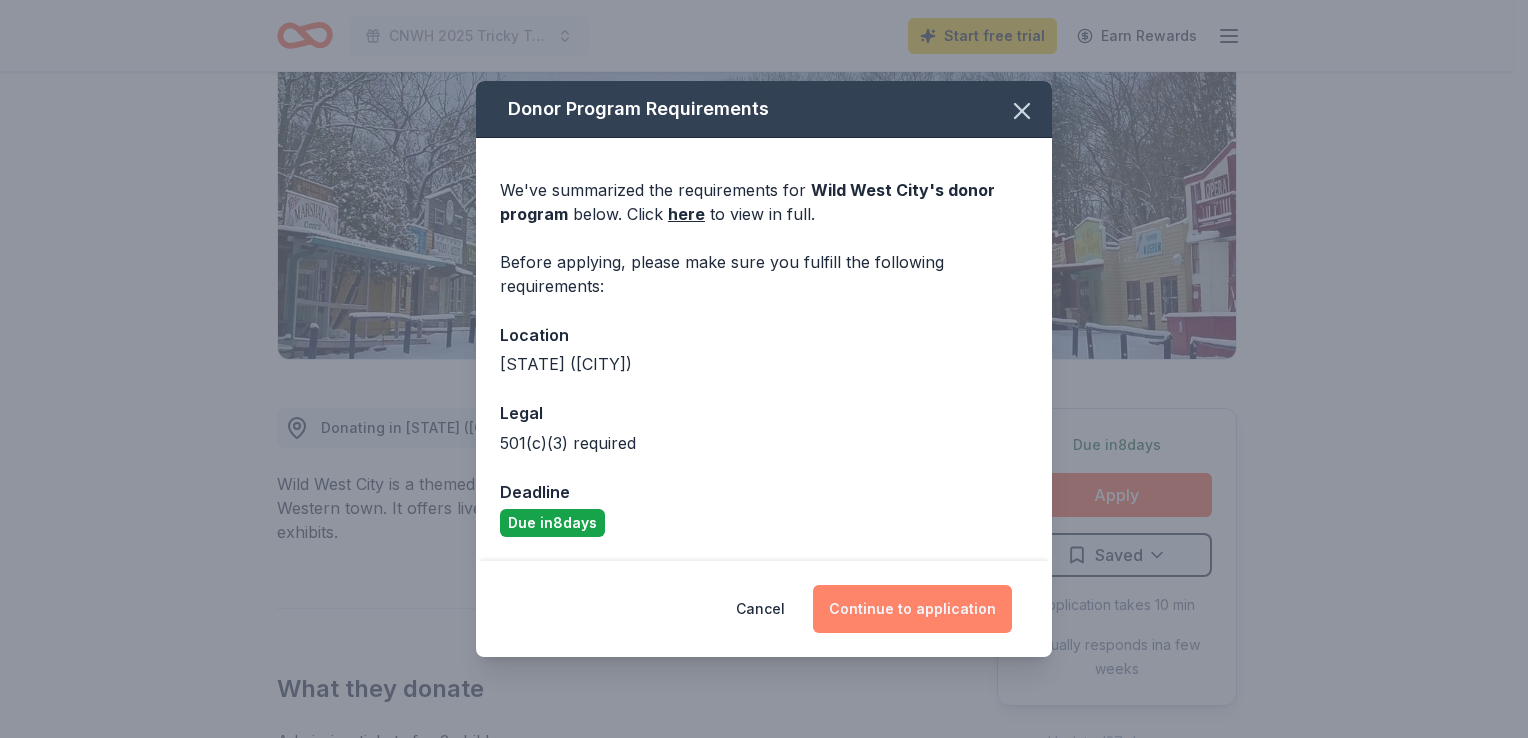 click on "Continue to application" at bounding box center [912, 609] 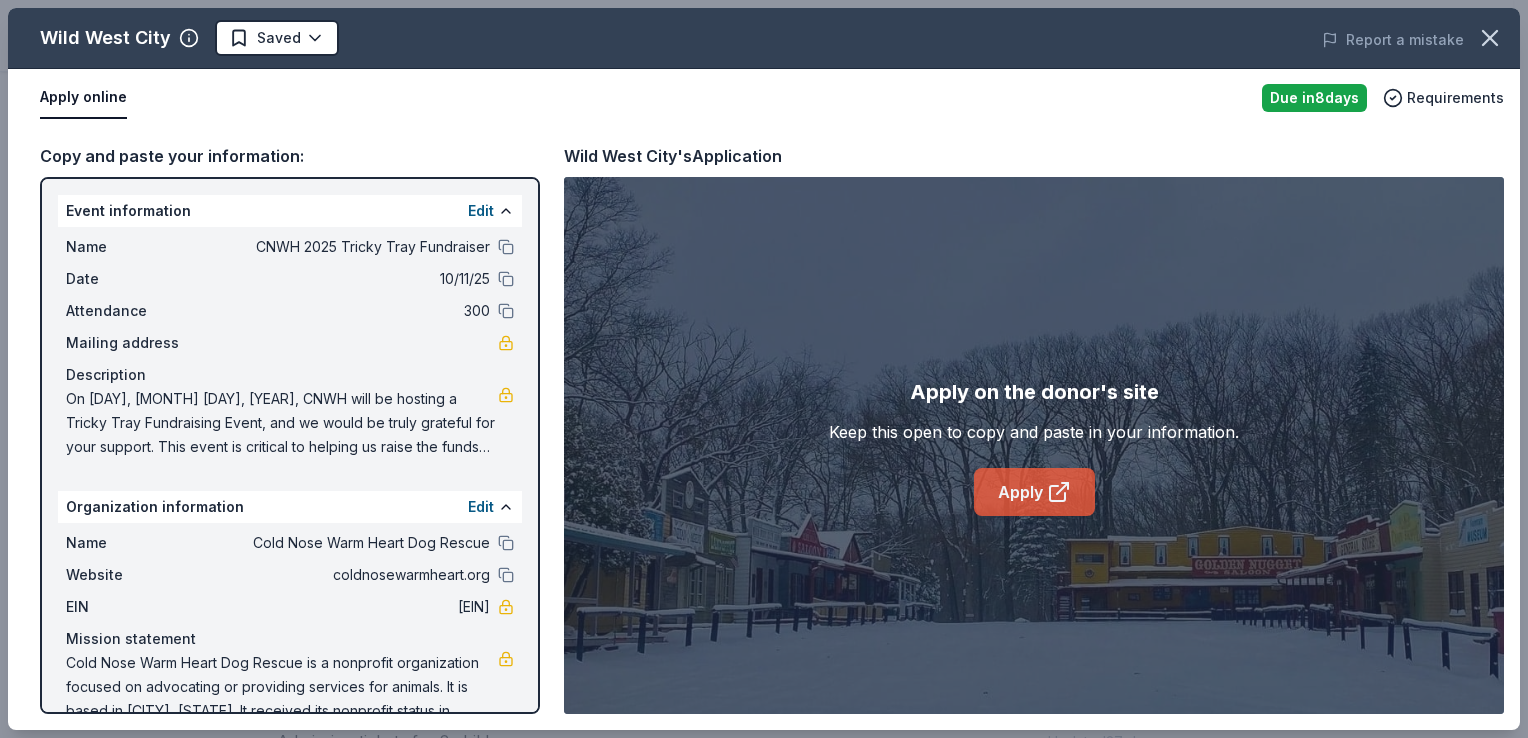 click 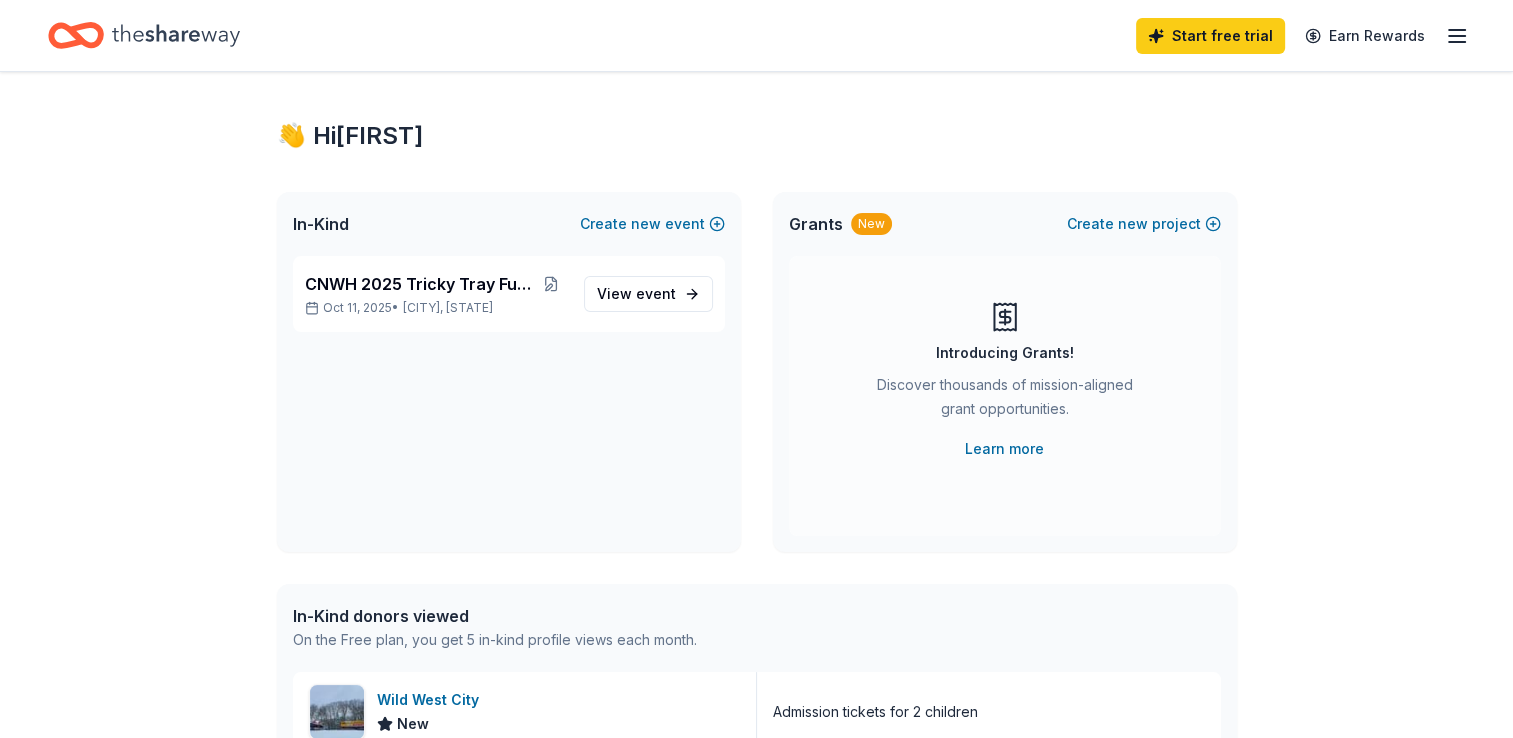 scroll, scrollTop: 0, scrollLeft: 0, axis: both 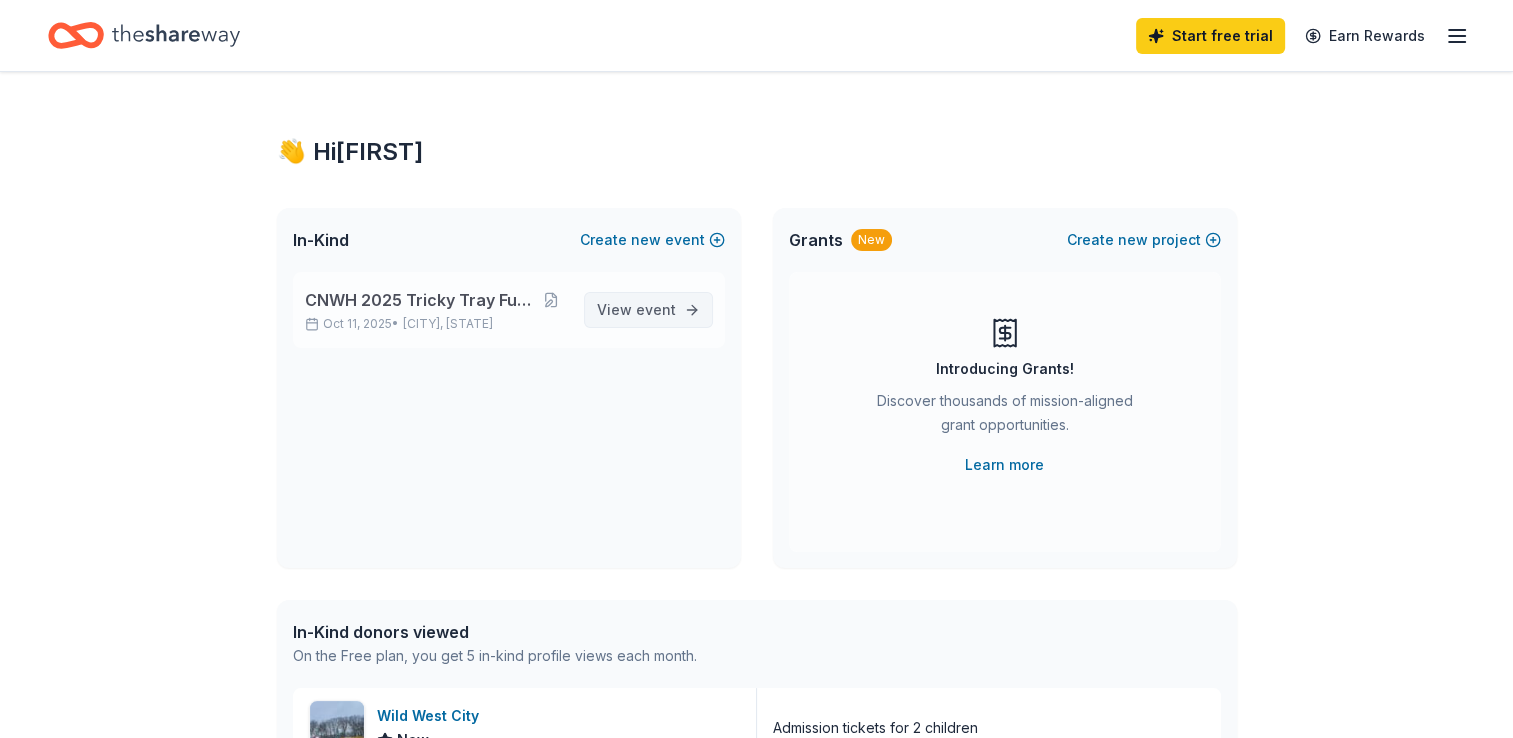 click on "event" at bounding box center (656, 309) 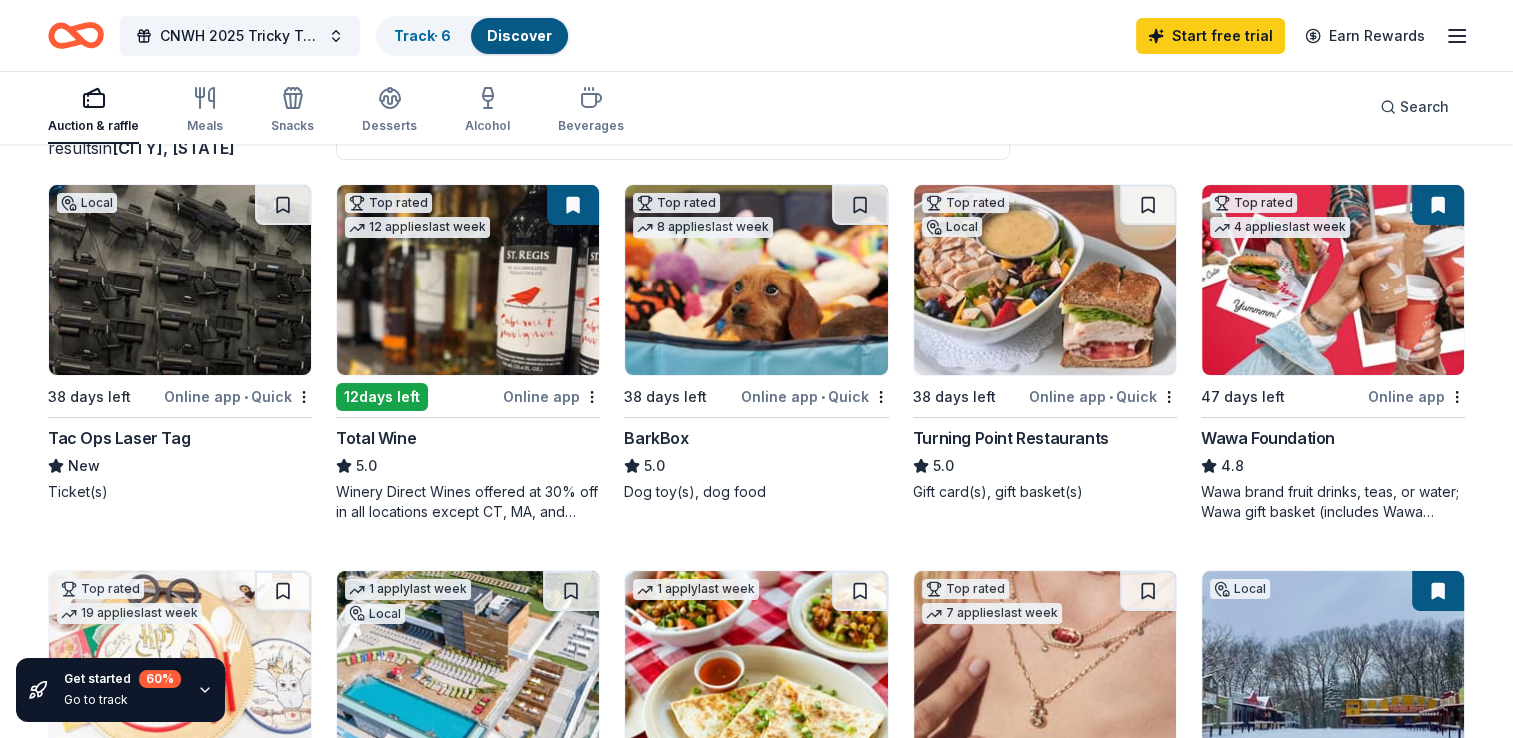 scroll, scrollTop: 186, scrollLeft: 0, axis: vertical 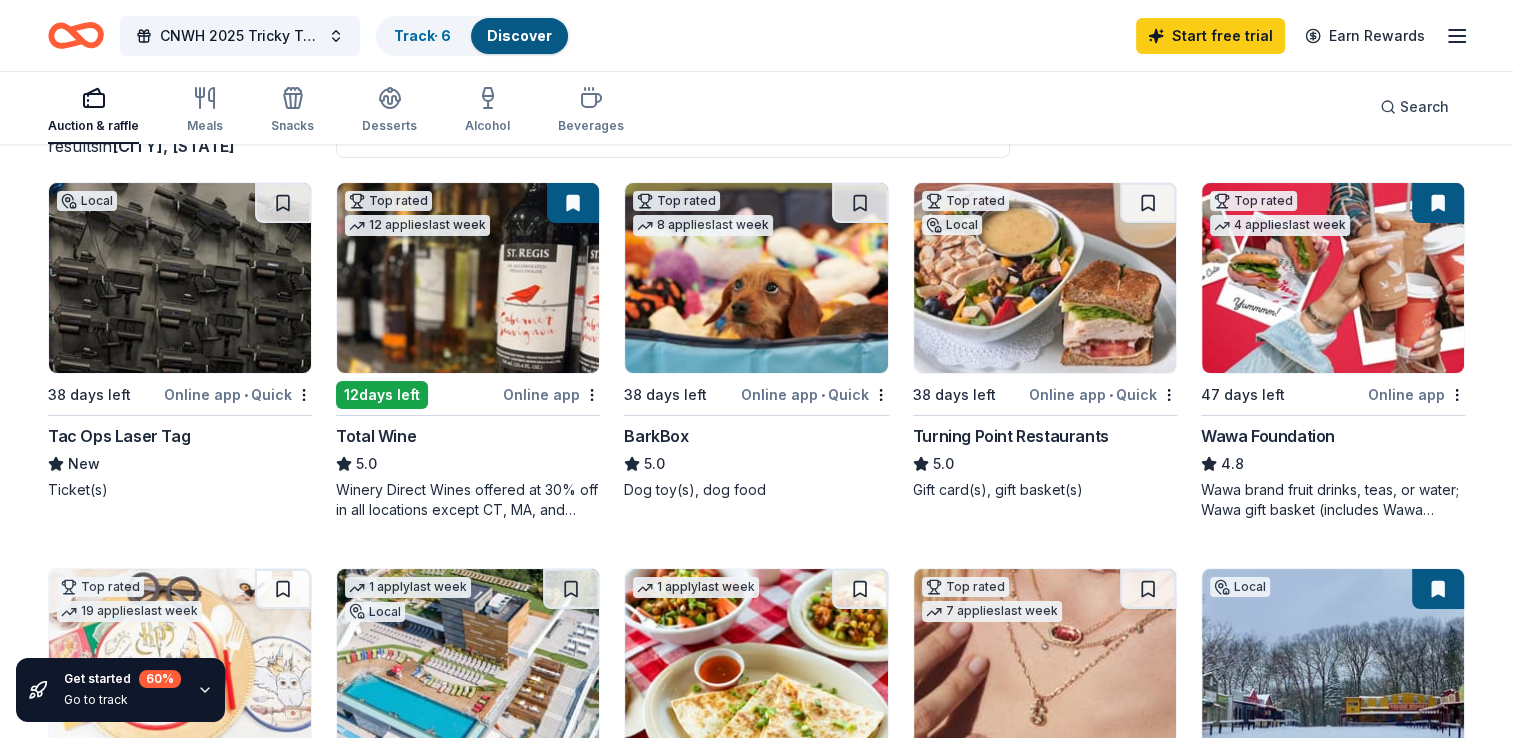 click on "Tac Ops Laser Tag" at bounding box center [119, 436] 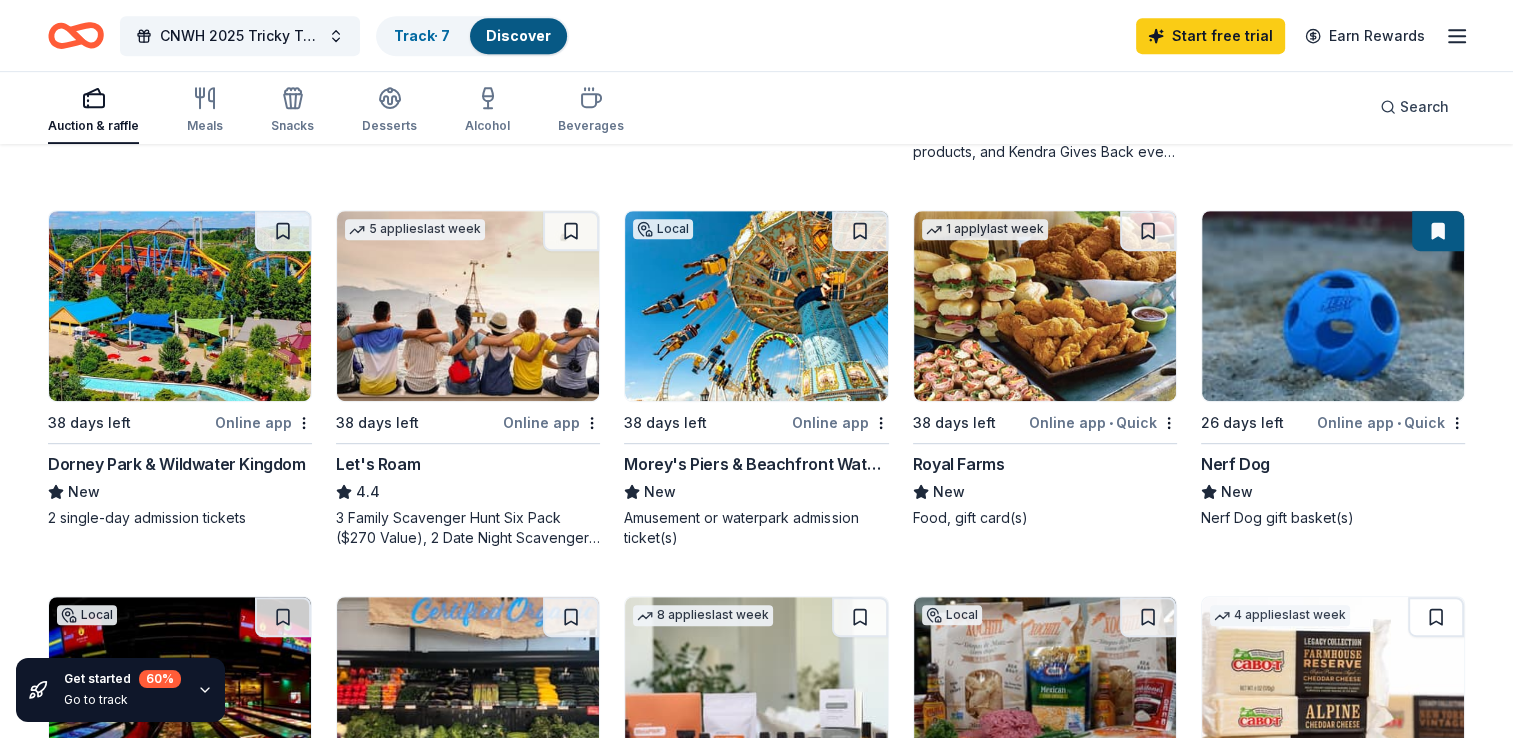 scroll, scrollTop: 931, scrollLeft: 0, axis: vertical 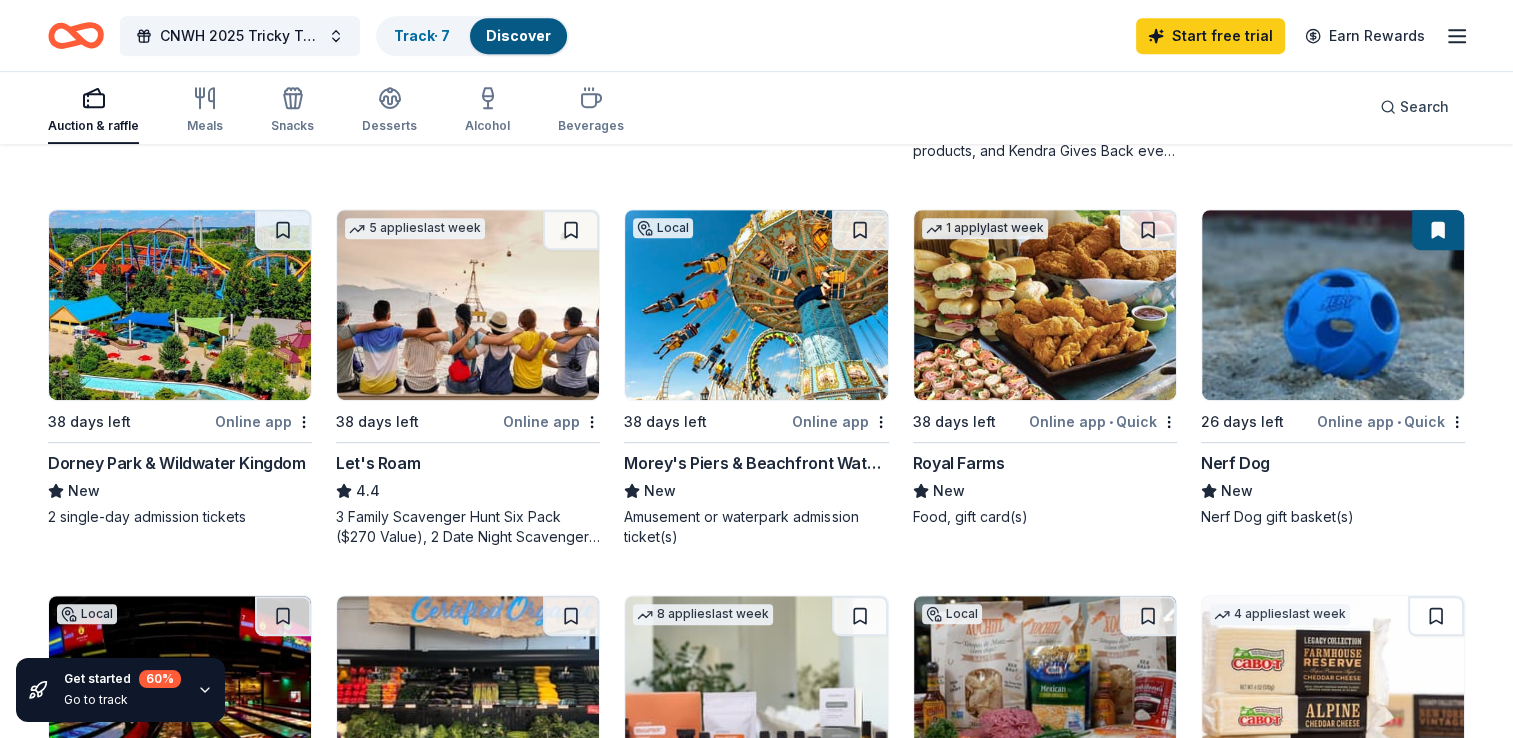 click at bounding box center (1045, 305) 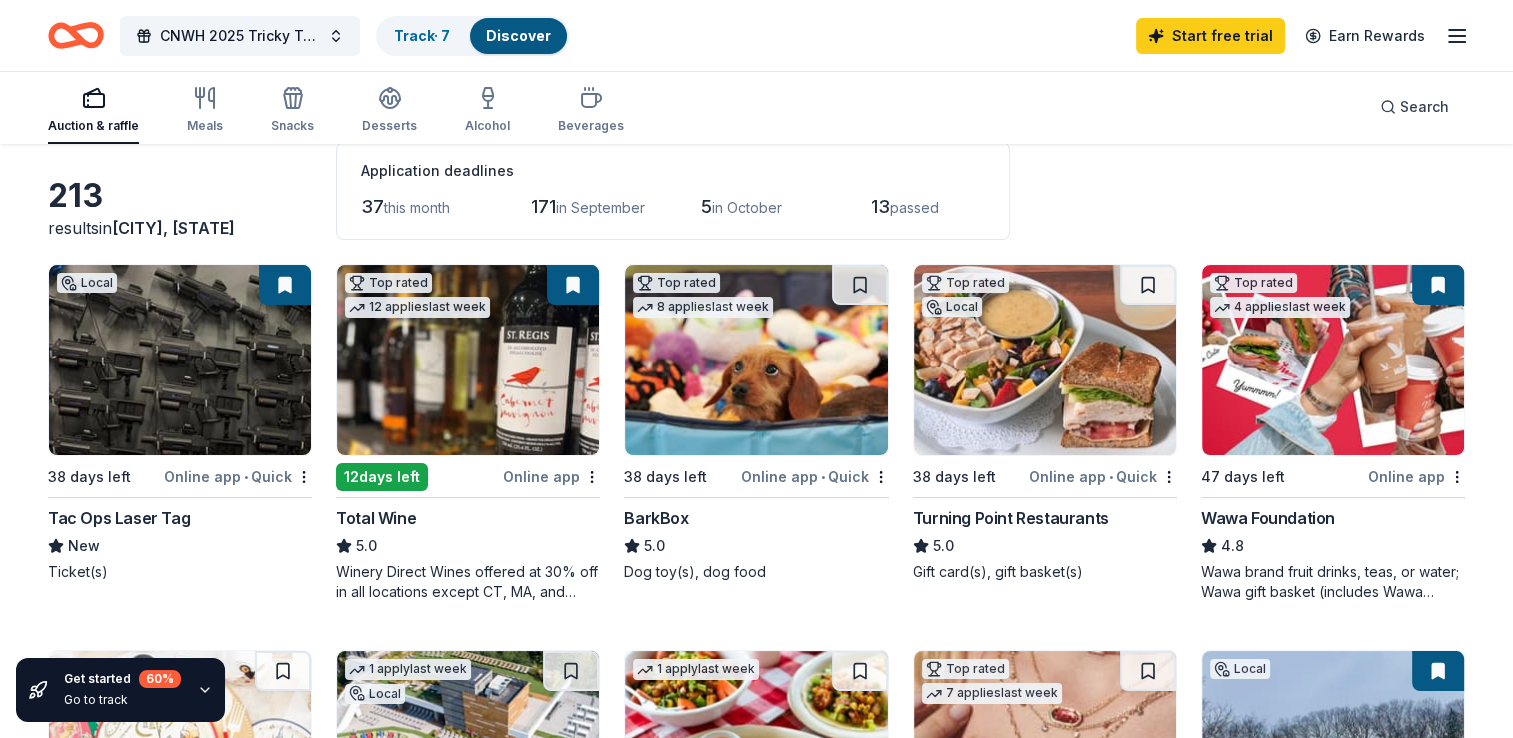 scroll, scrollTop: 99, scrollLeft: 0, axis: vertical 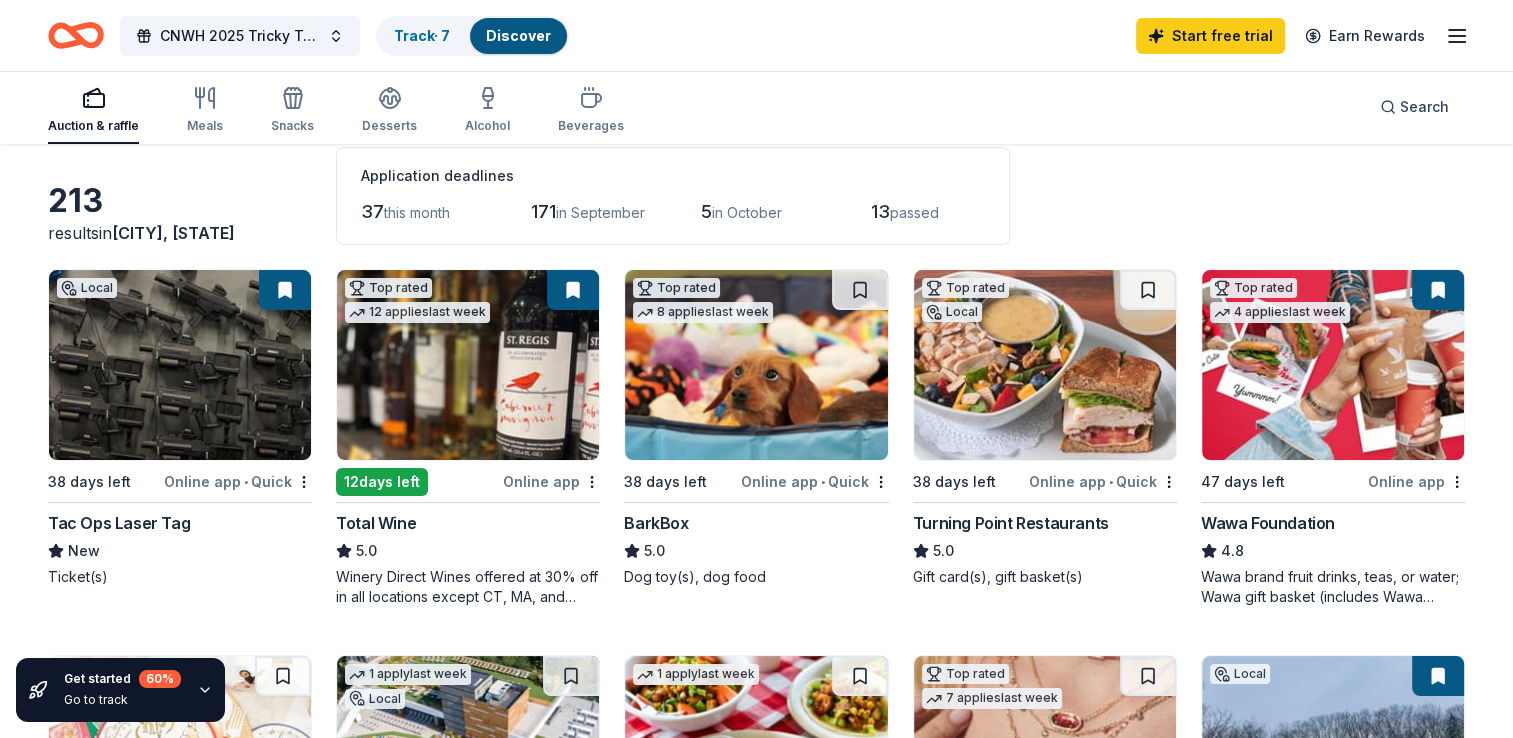 click on "Wawa Foundation" at bounding box center [1268, 523] 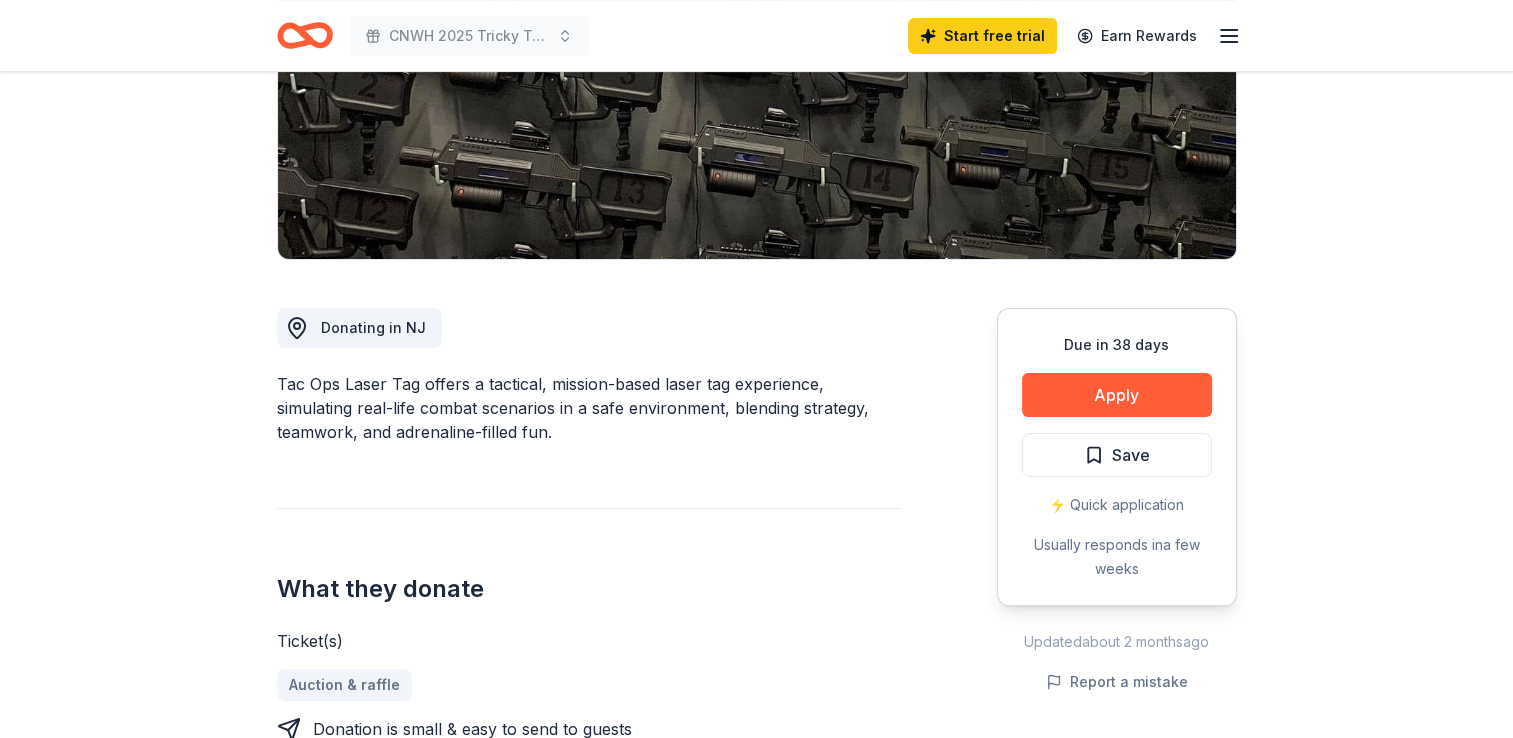 scroll, scrollTop: 380, scrollLeft: 0, axis: vertical 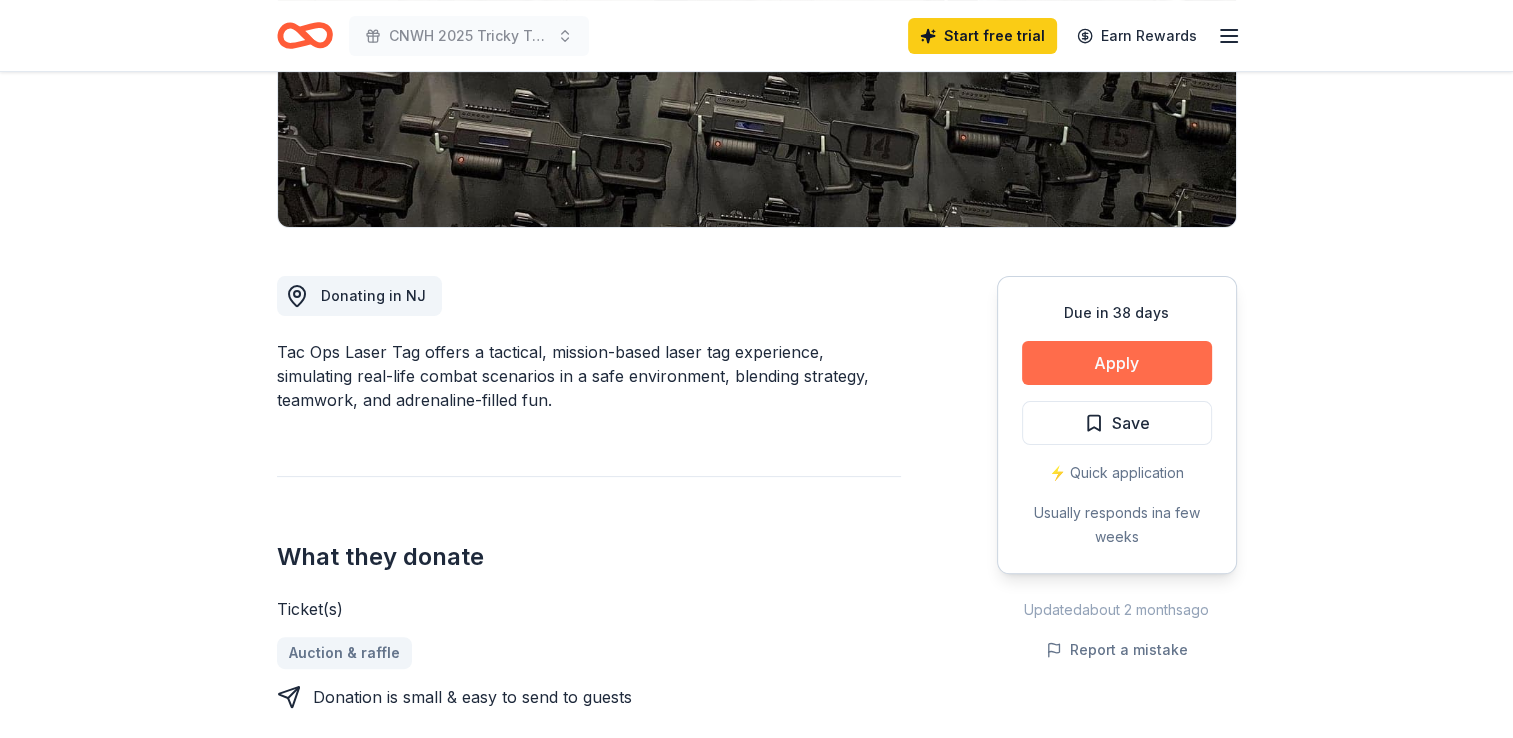 click on "Apply" at bounding box center (1117, 363) 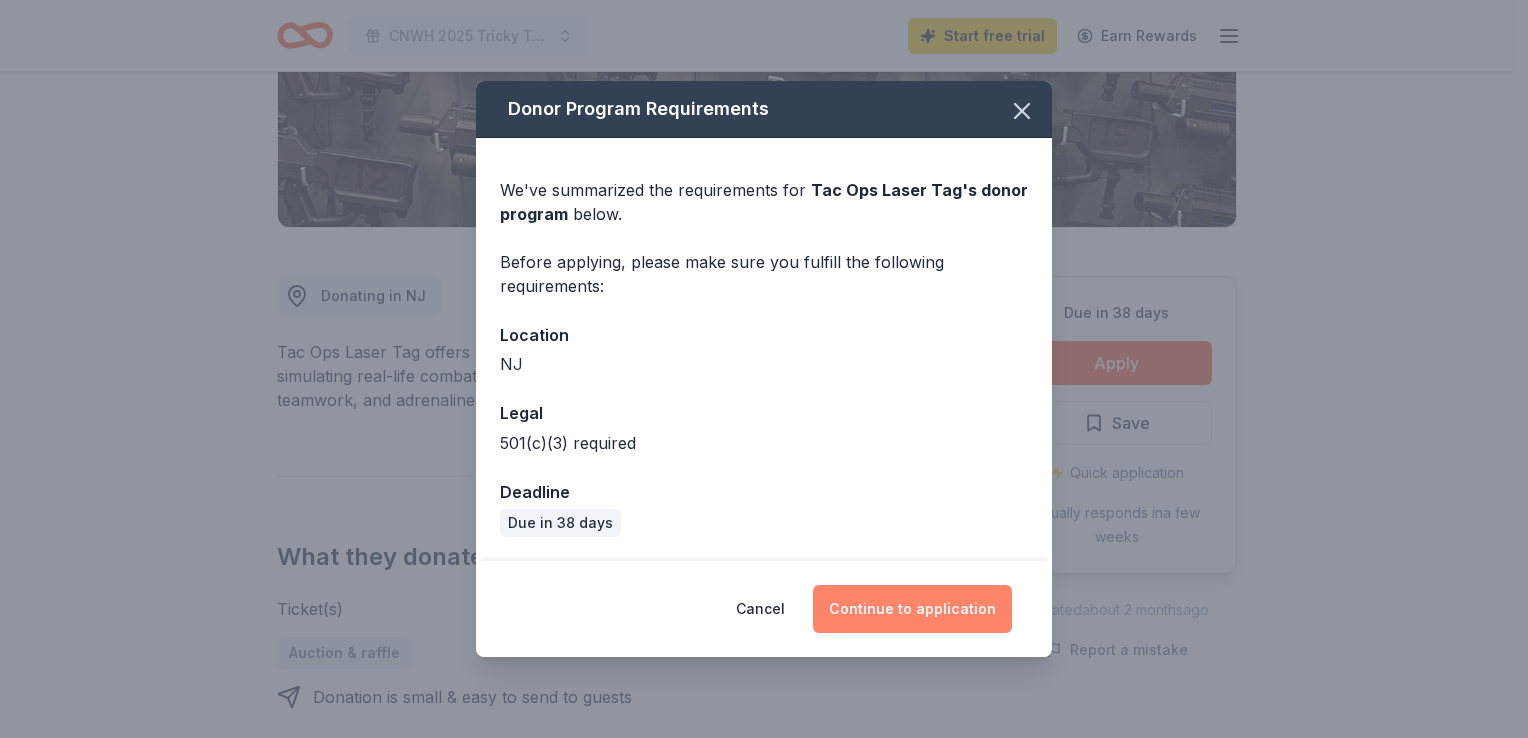 click on "Continue to application" at bounding box center (912, 609) 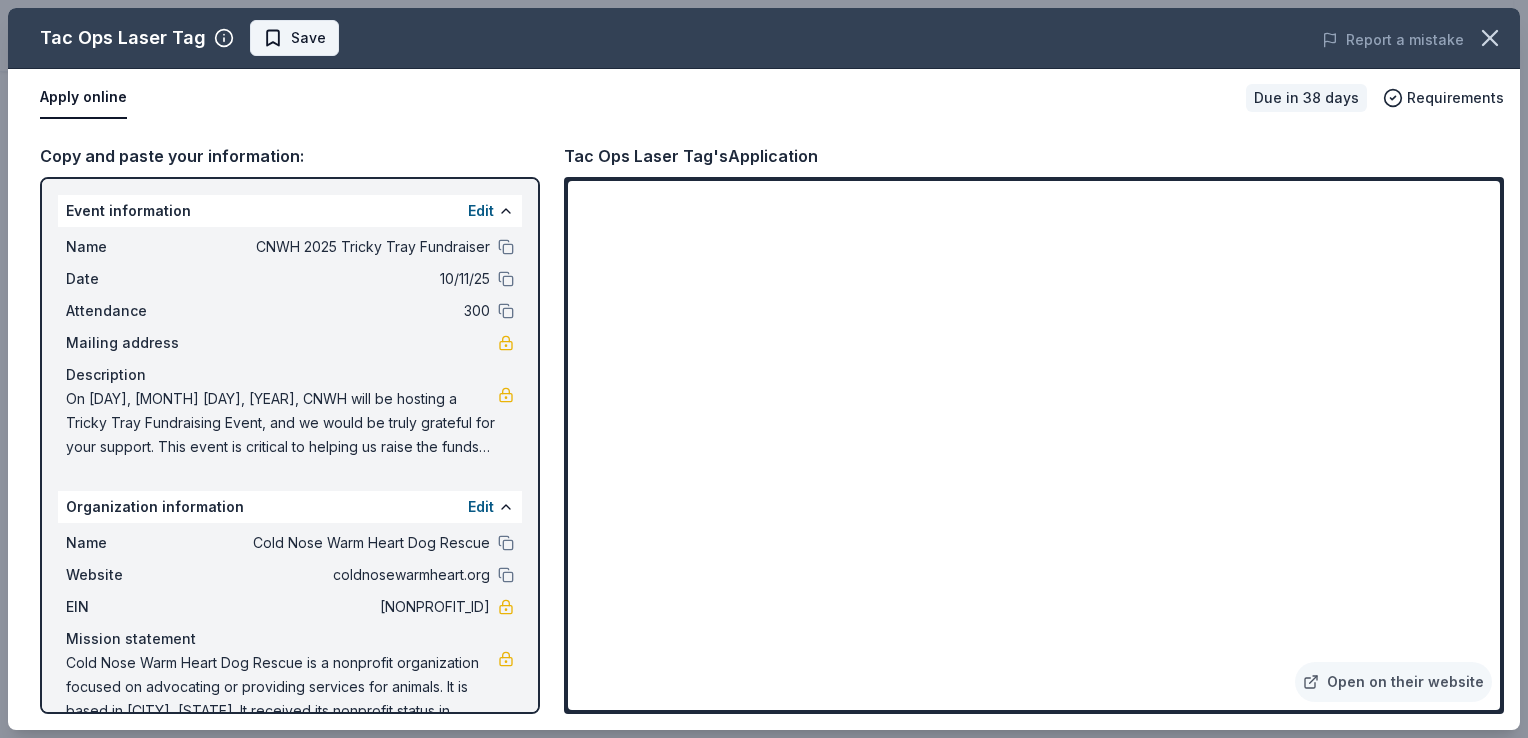 click on "Save" at bounding box center (294, 38) 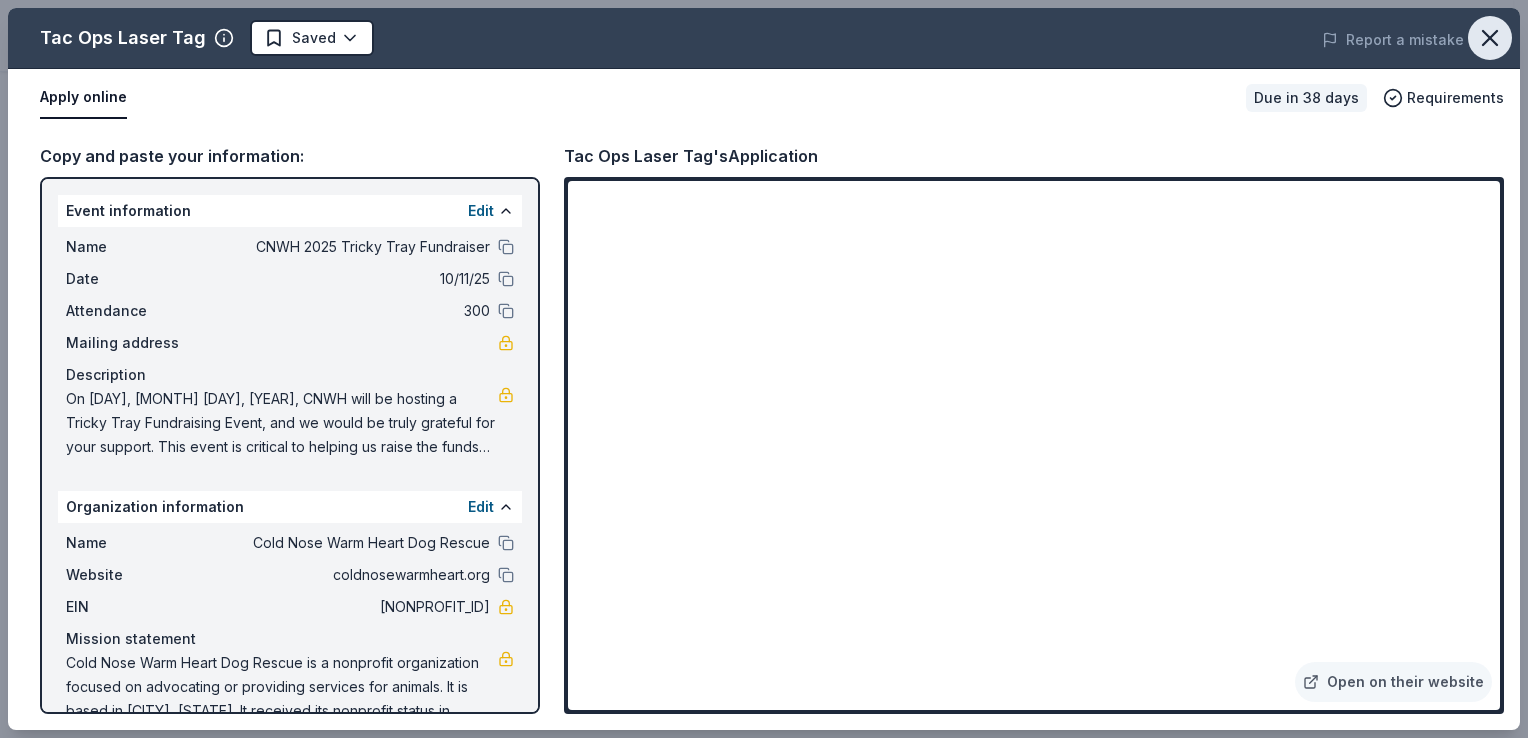 click 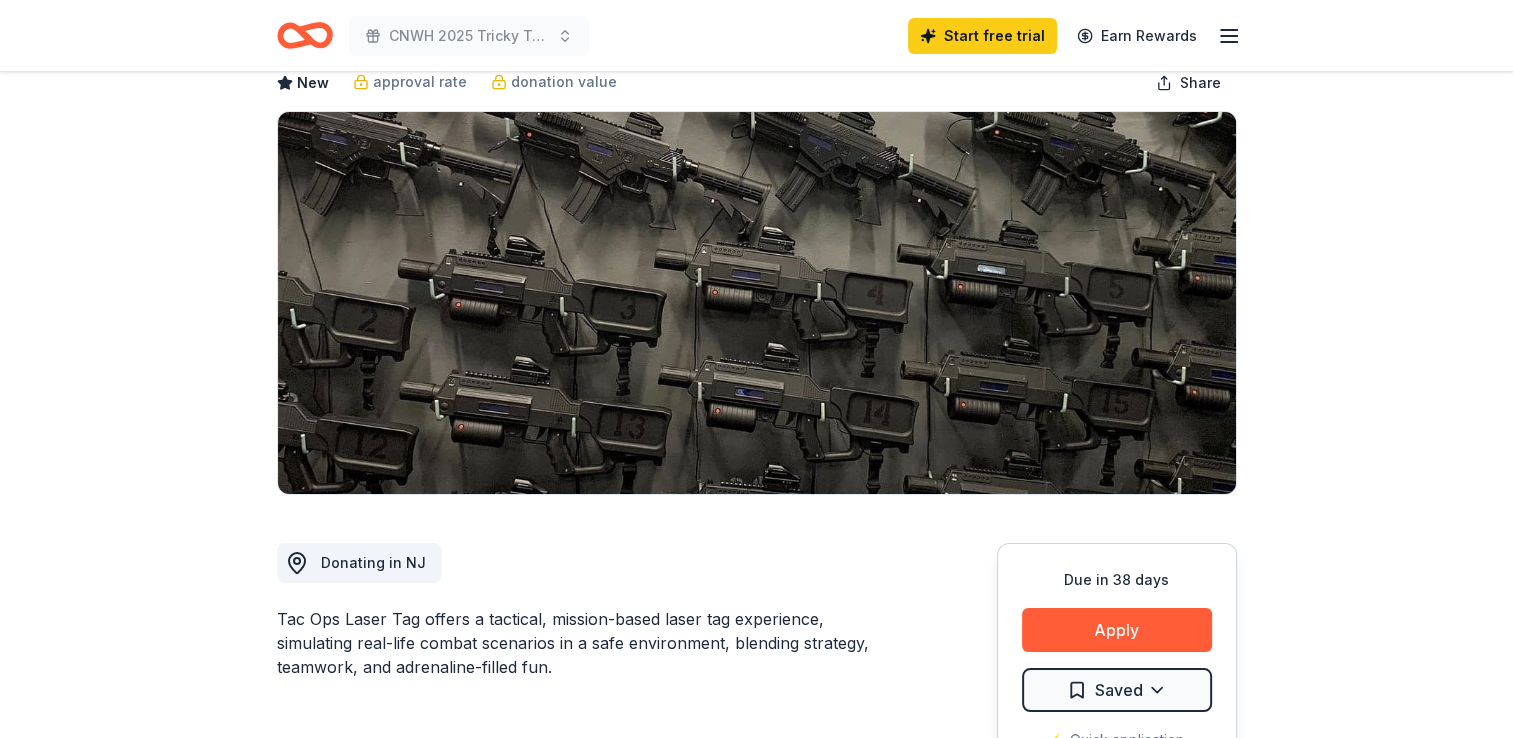 scroll, scrollTop: 116, scrollLeft: 0, axis: vertical 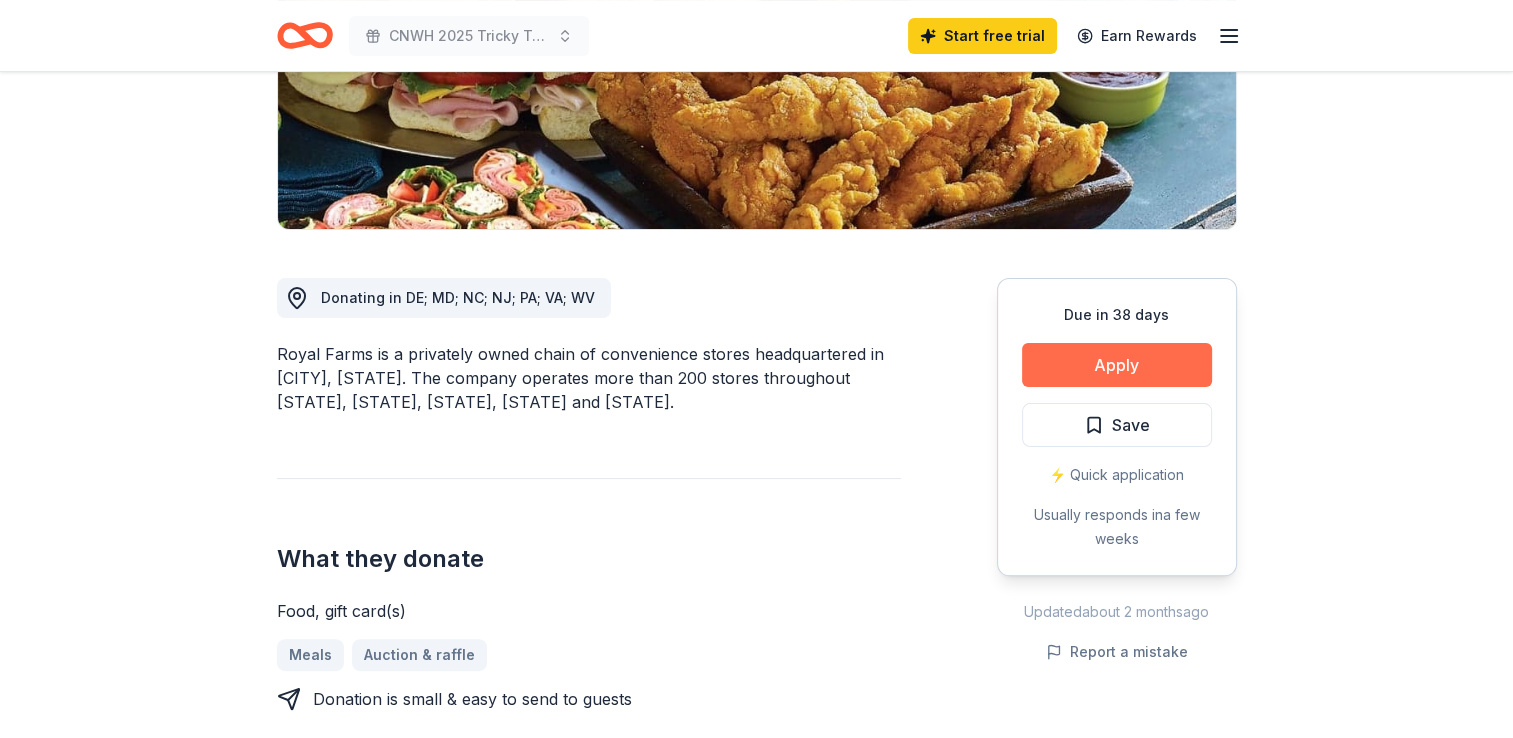 click on "Apply" at bounding box center (1117, 365) 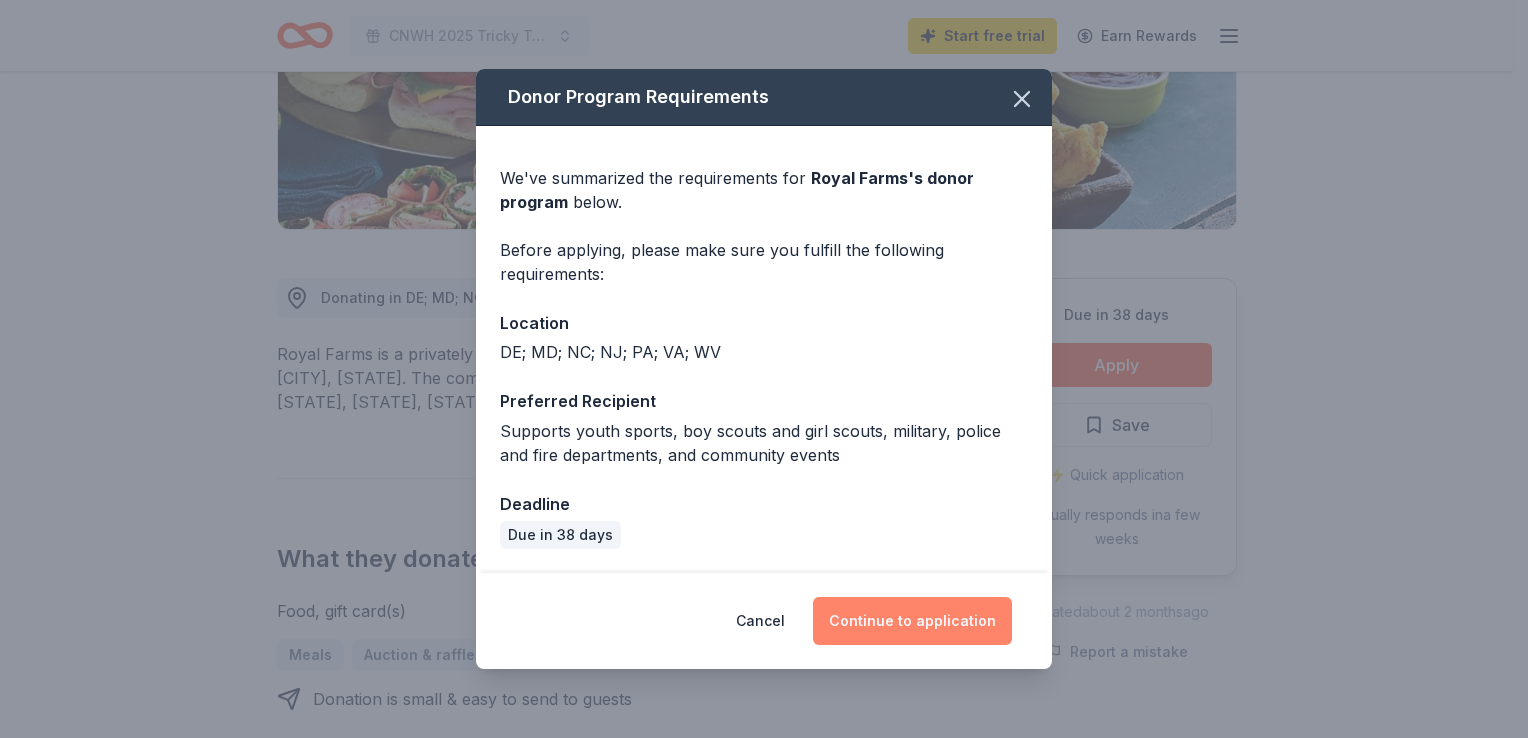 click on "Continue to application" at bounding box center (912, 621) 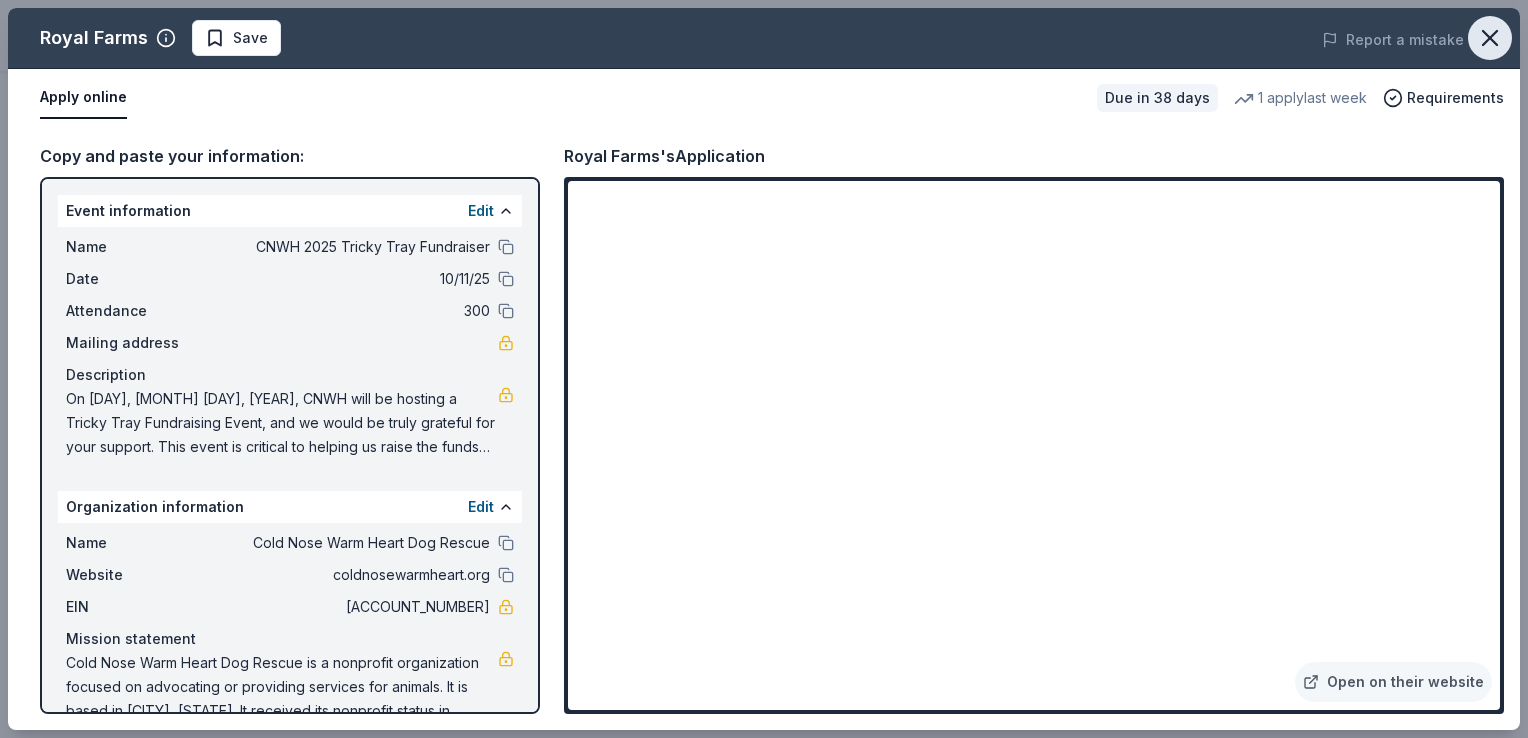 click 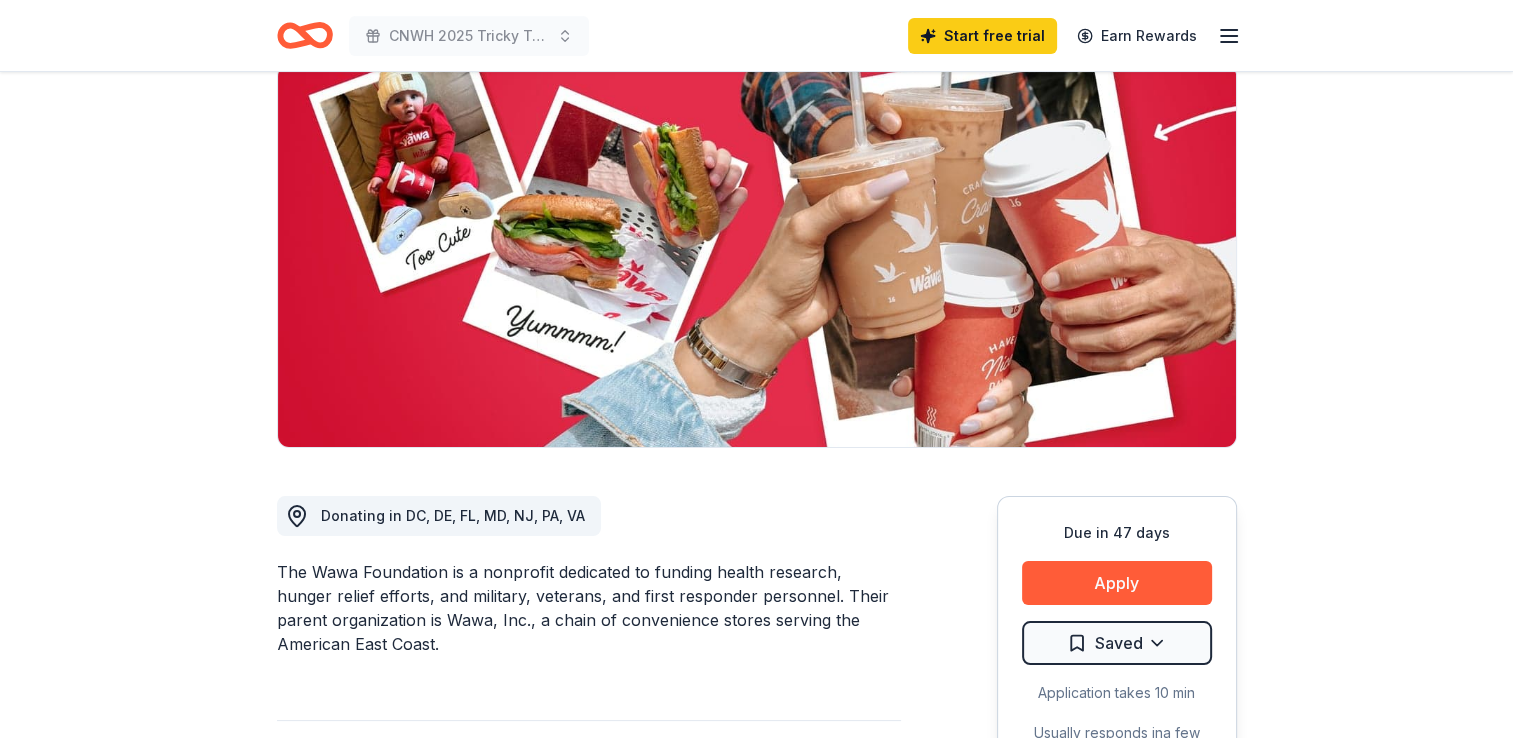 scroll, scrollTop: 244, scrollLeft: 0, axis: vertical 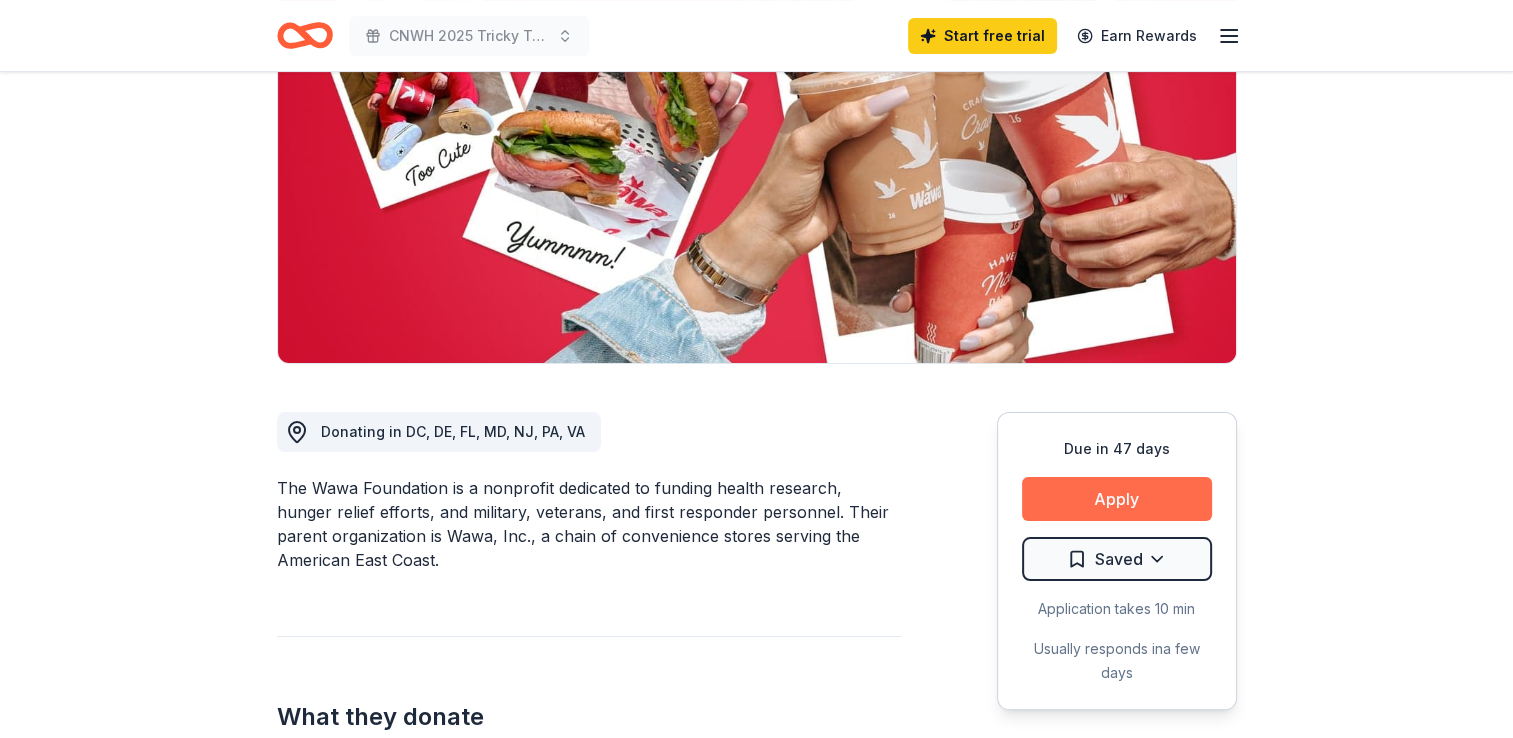click on "Apply" at bounding box center (1117, 499) 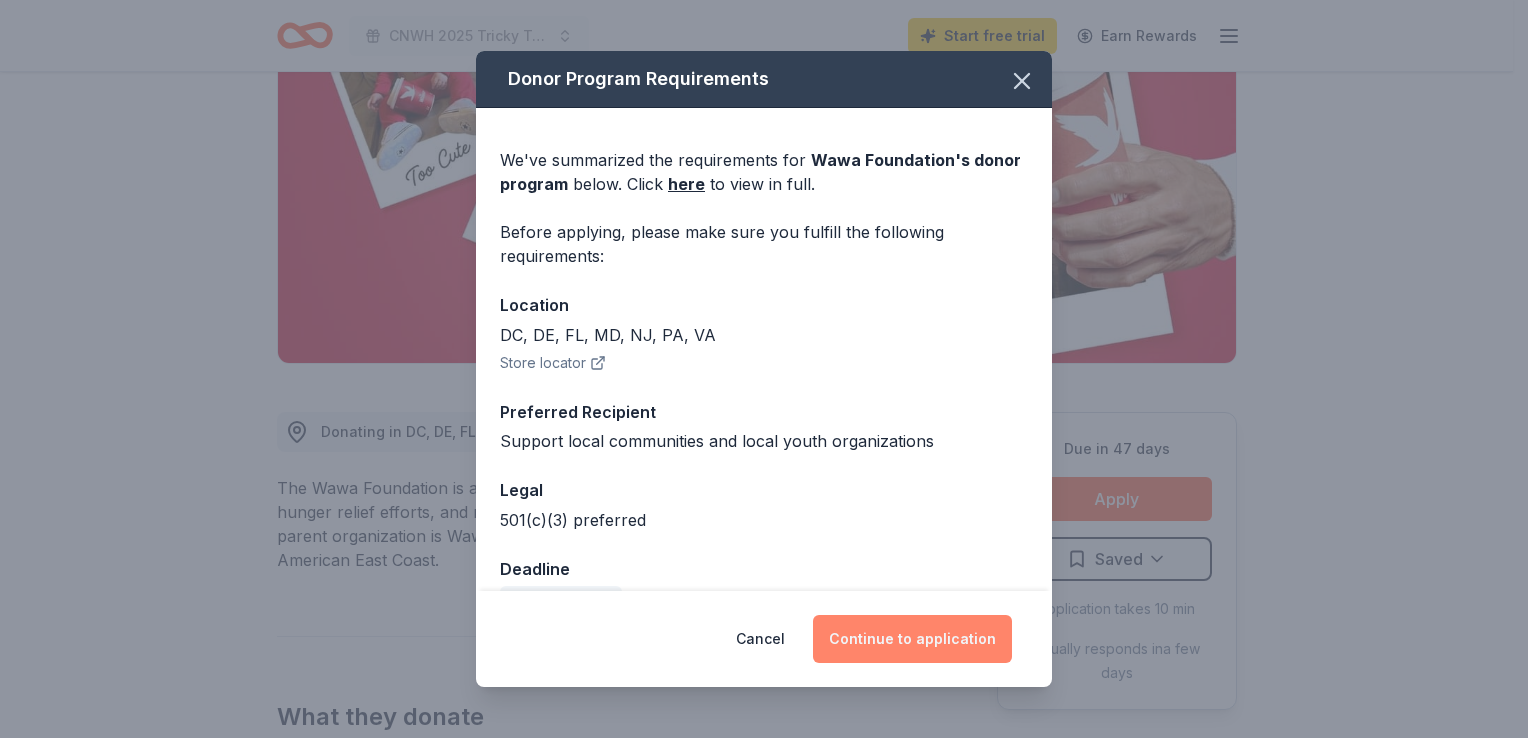 click on "Continue to application" at bounding box center [912, 639] 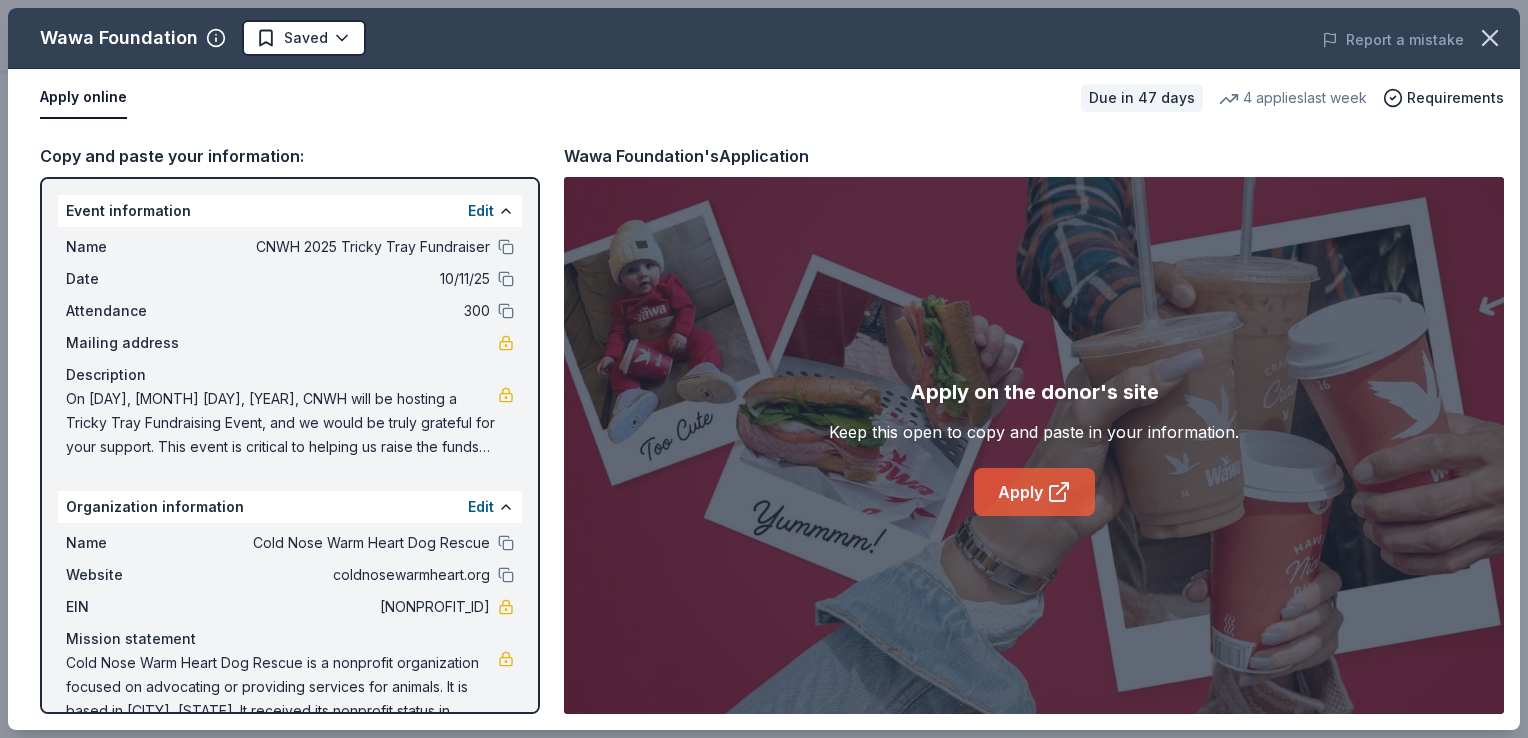 click on "Apply" at bounding box center (1034, 492) 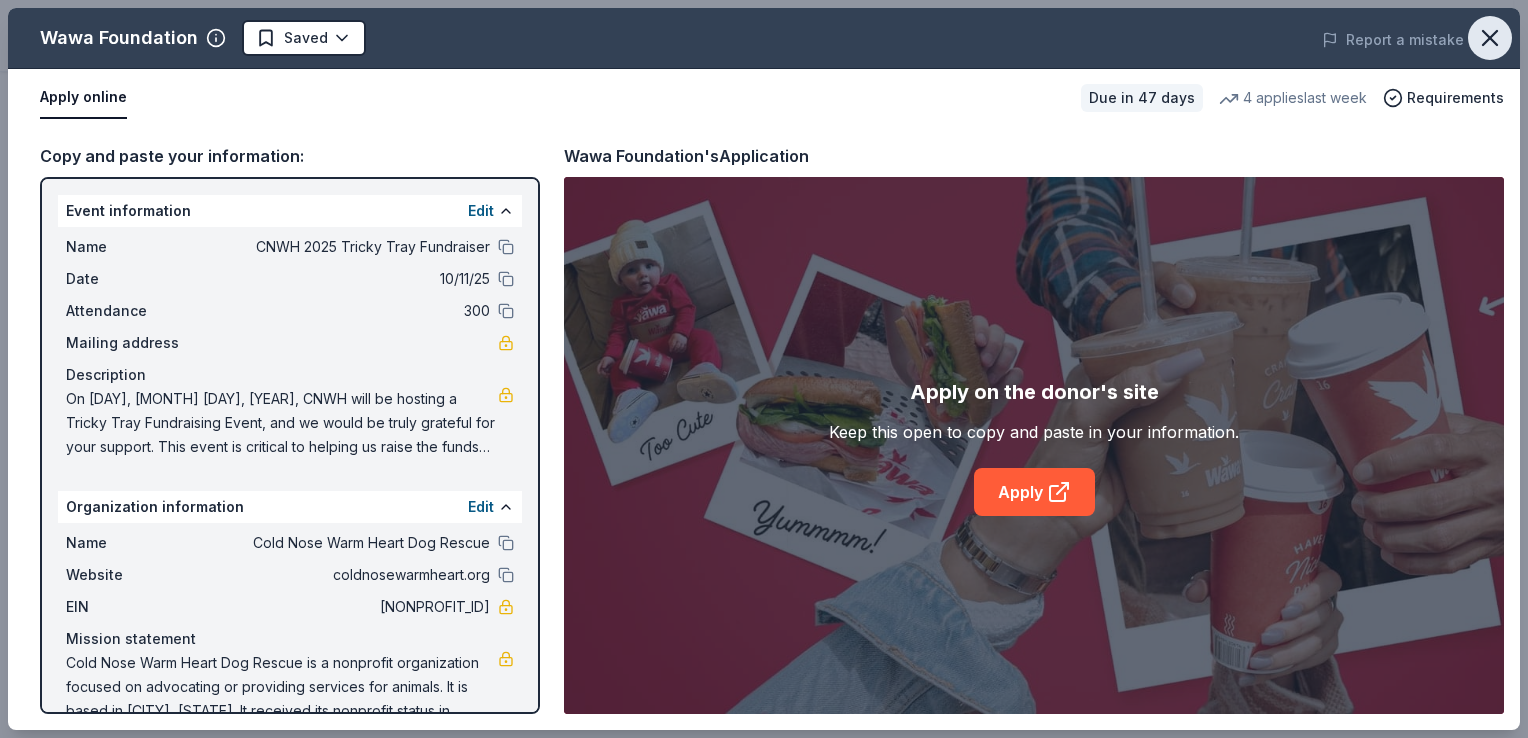 click 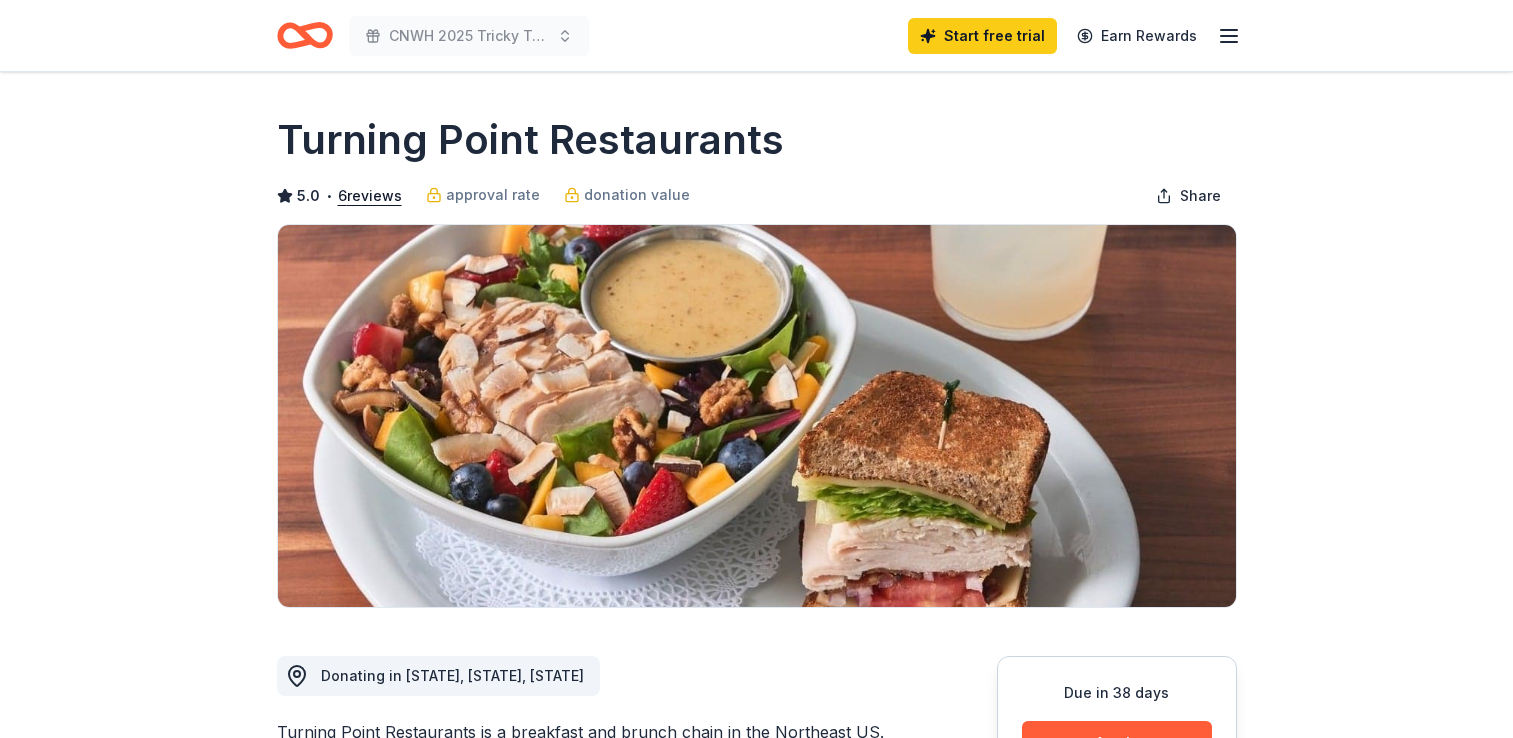 scroll, scrollTop: 0, scrollLeft: 0, axis: both 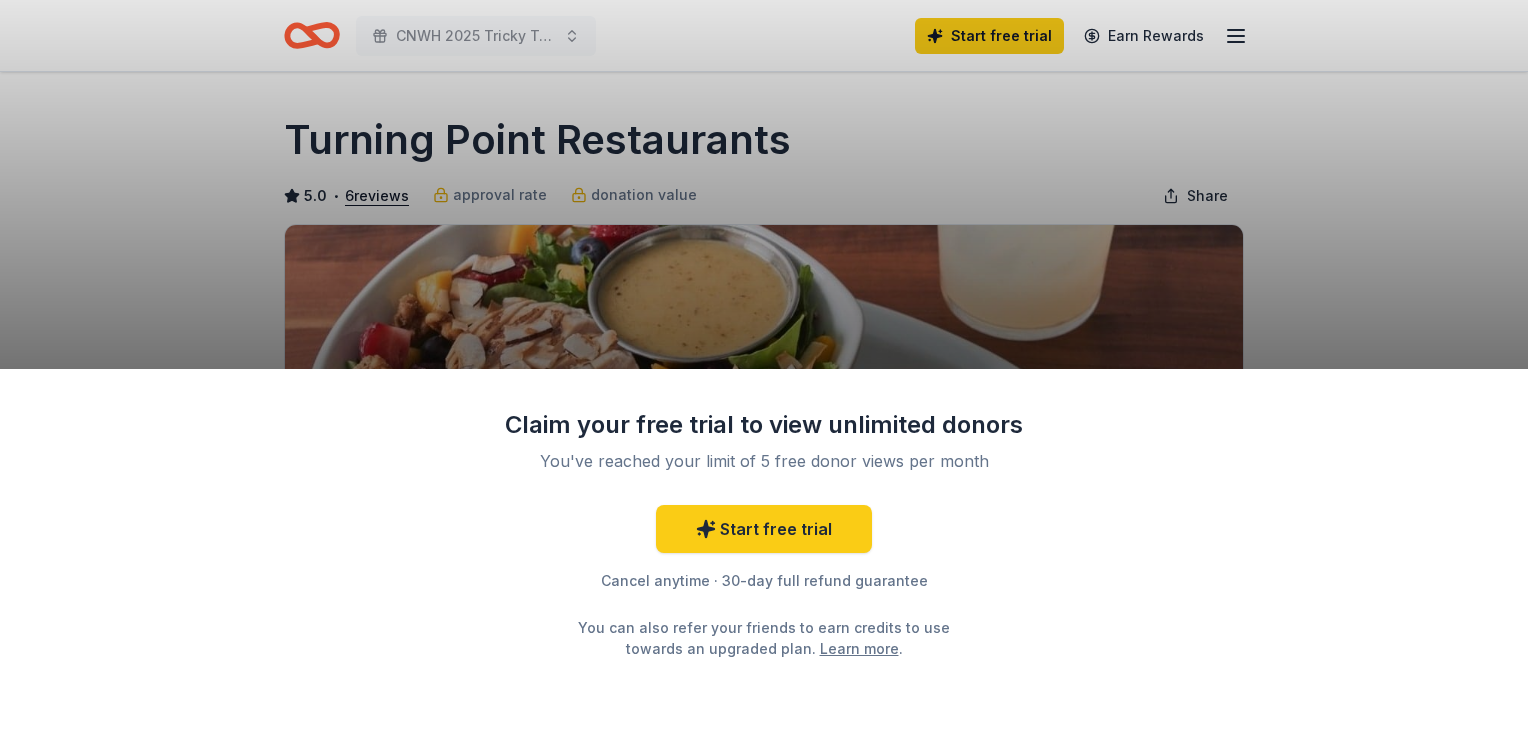 click on "Claim your free trial to view unlimited donors You've reached your limit of 5 free donor views per month Start free  trial Cancel anytime · 30-day full refund guarantee You can also refer your friends to earn credits to use towards an upgraded plan.   Learn more ." at bounding box center (764, 369) 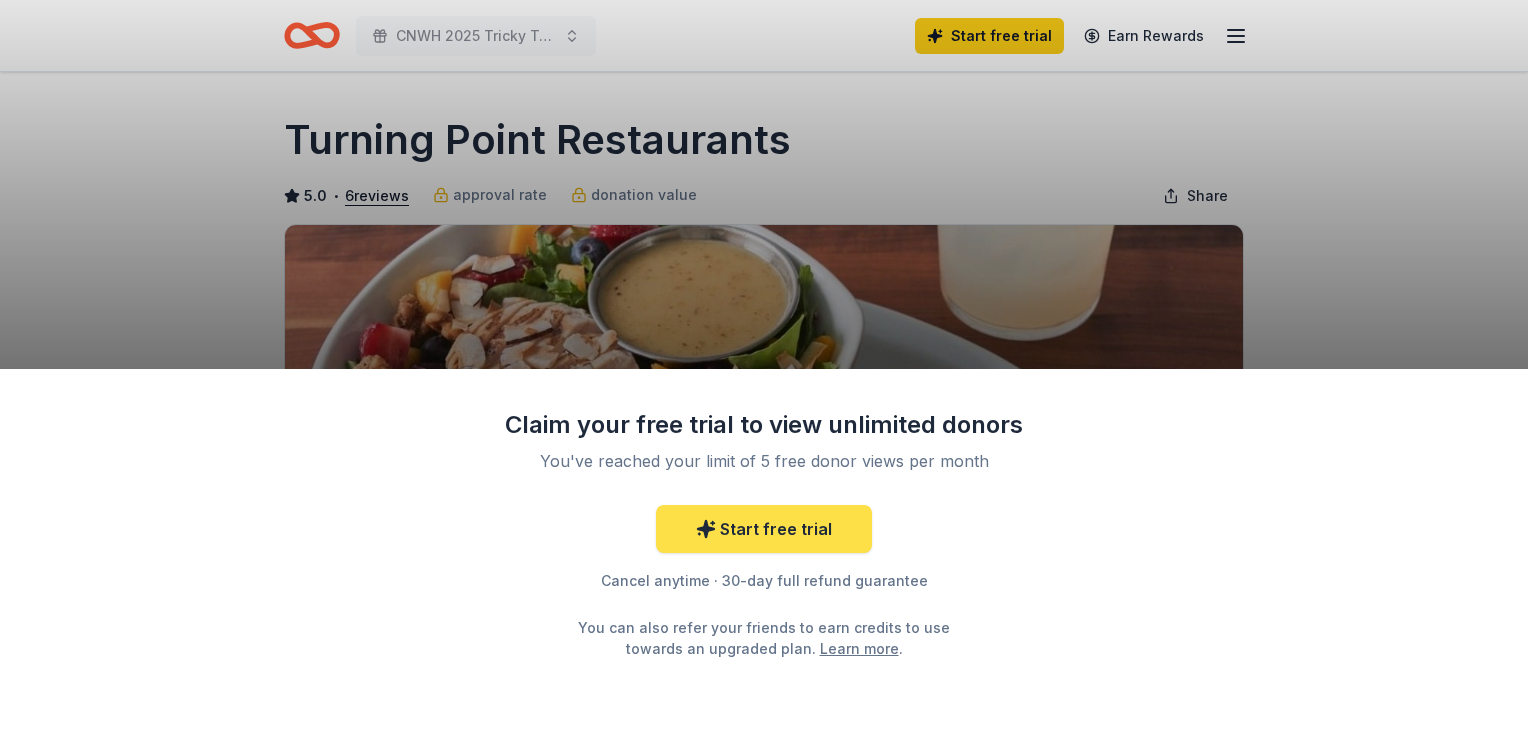 click on "Start free  trial" at bounding box center (764, 529) 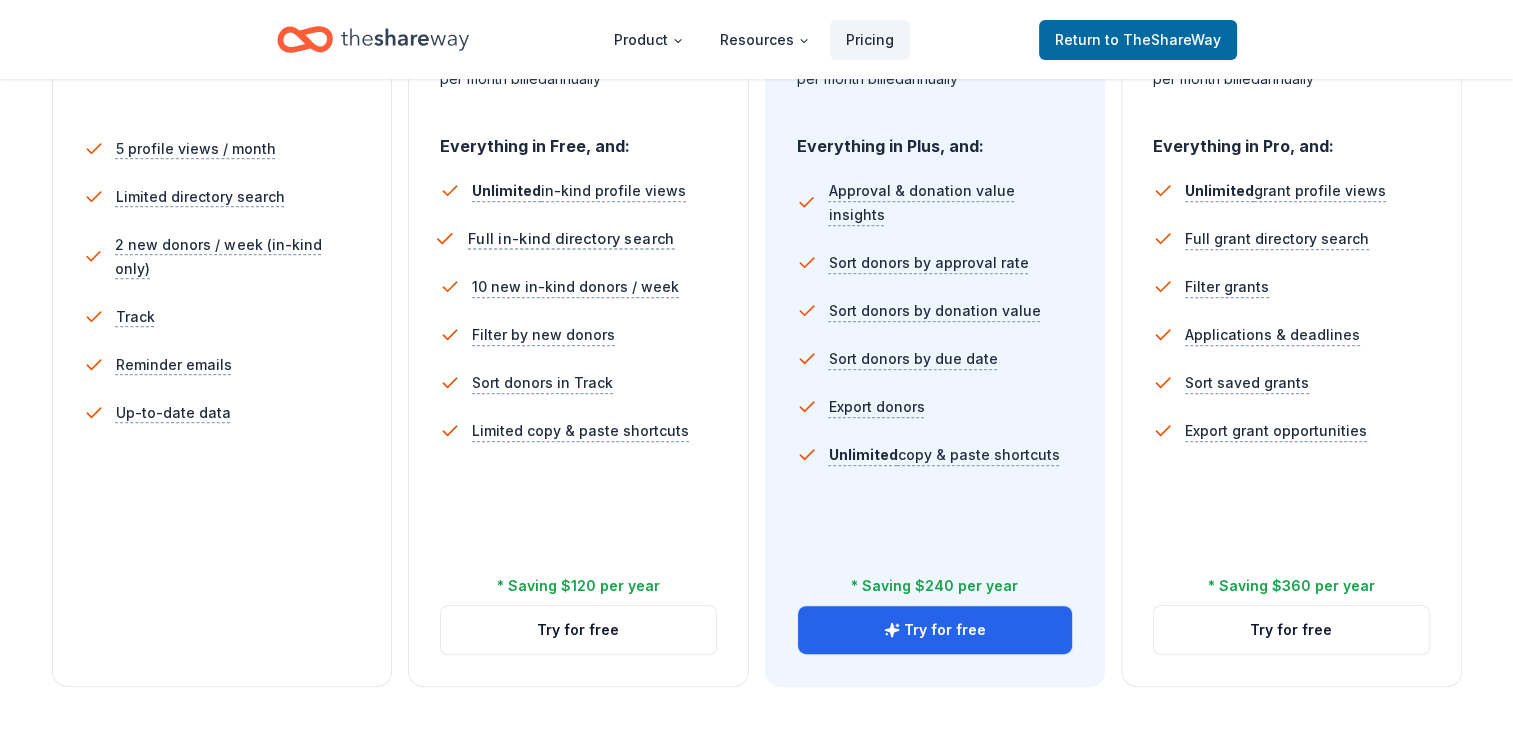 scroll, scrollTop: 563, scrollLeft: 0, axis: vertical 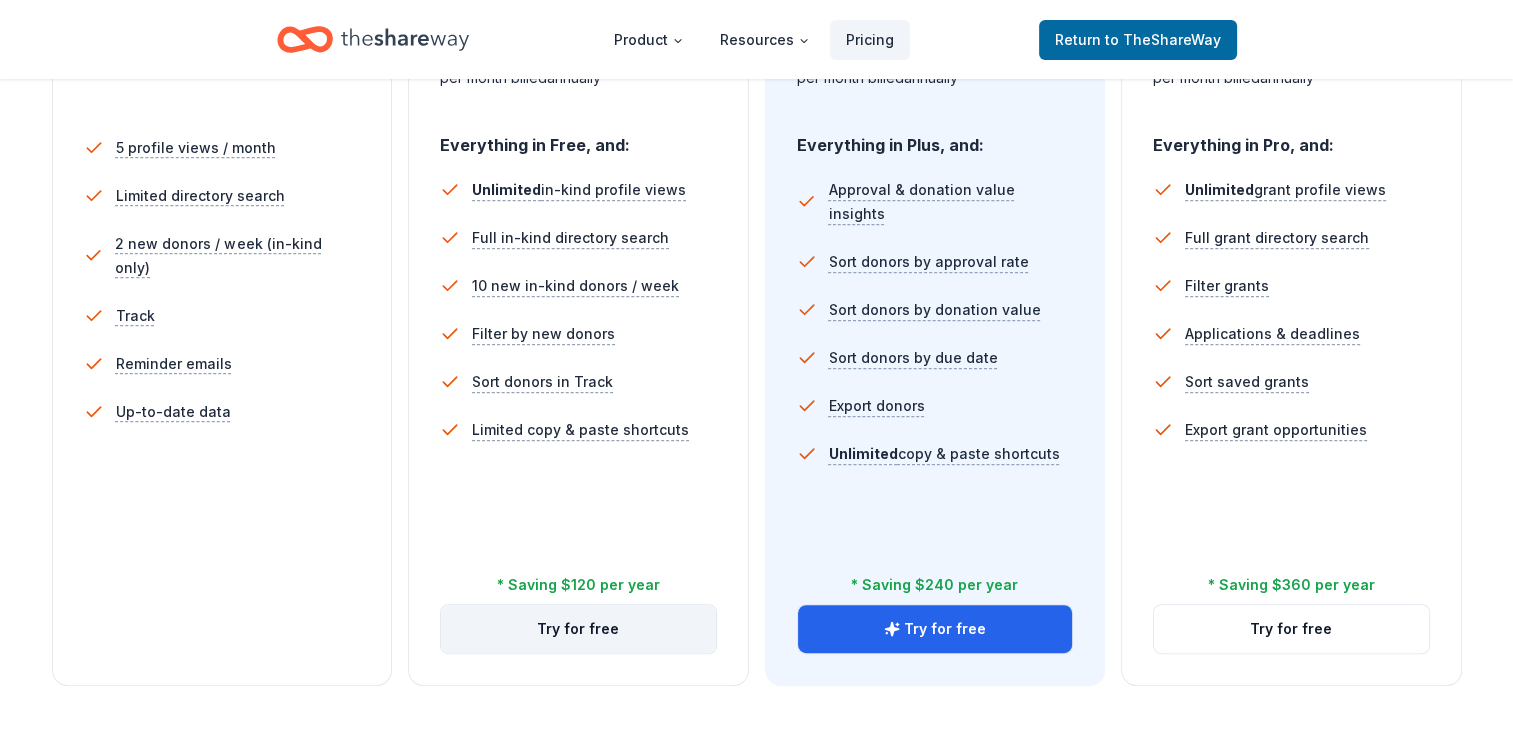 click on "Try for free" at bounding box center (578, 629) 